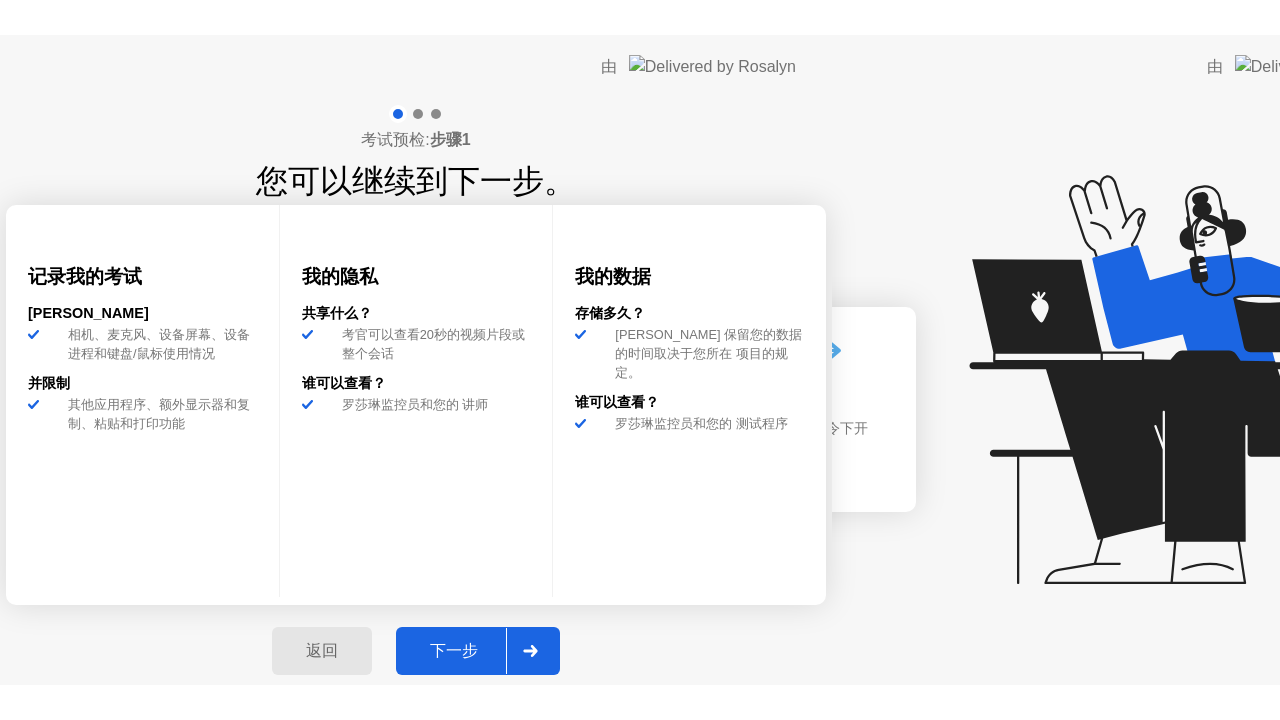 scroll, scrollTop: 0, scrollLeft: 0, axis: both 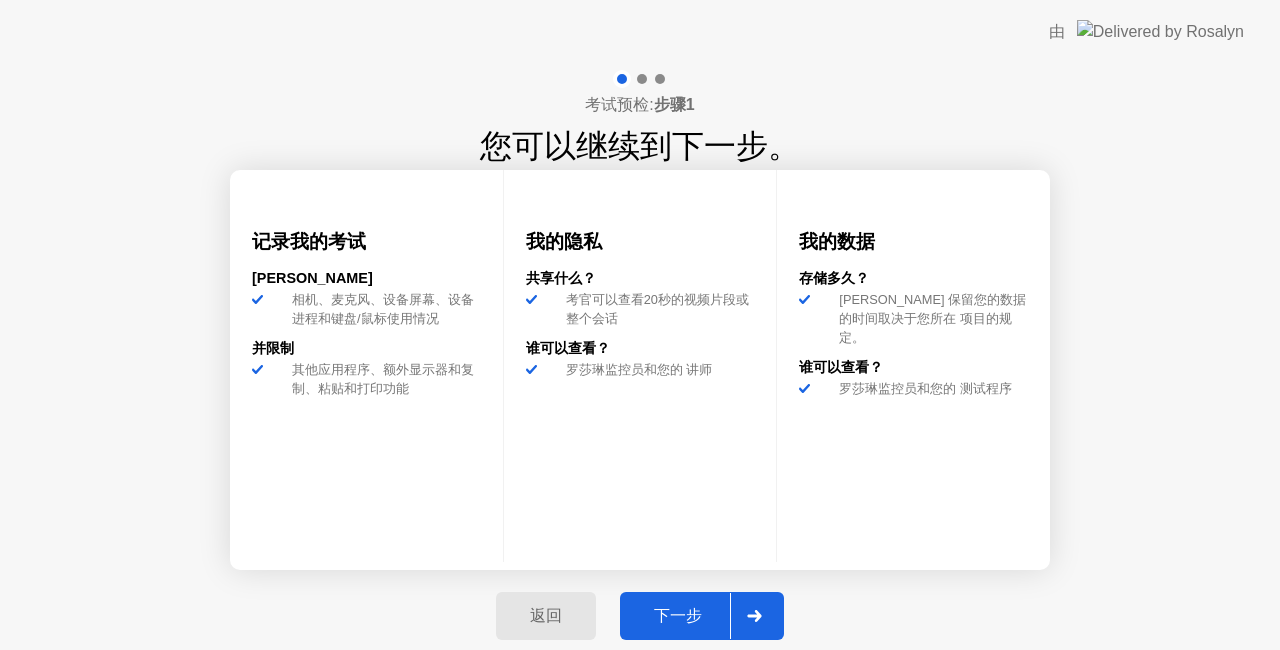 click on "下一步" 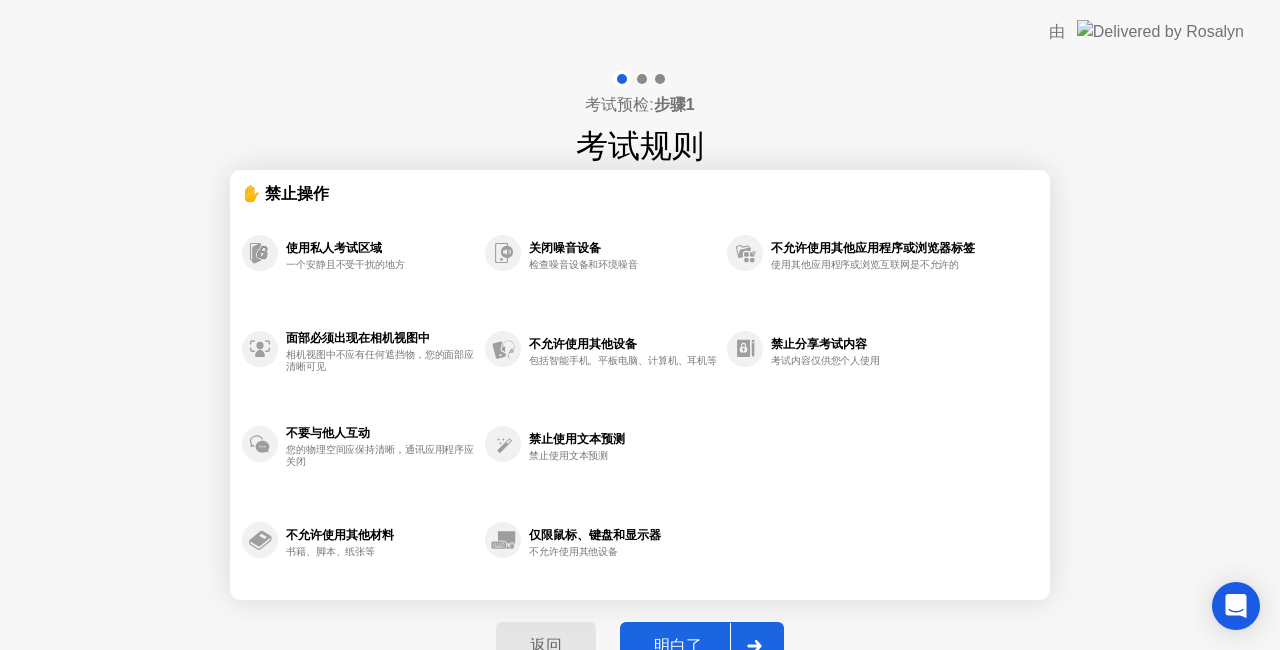 click on "明白了" 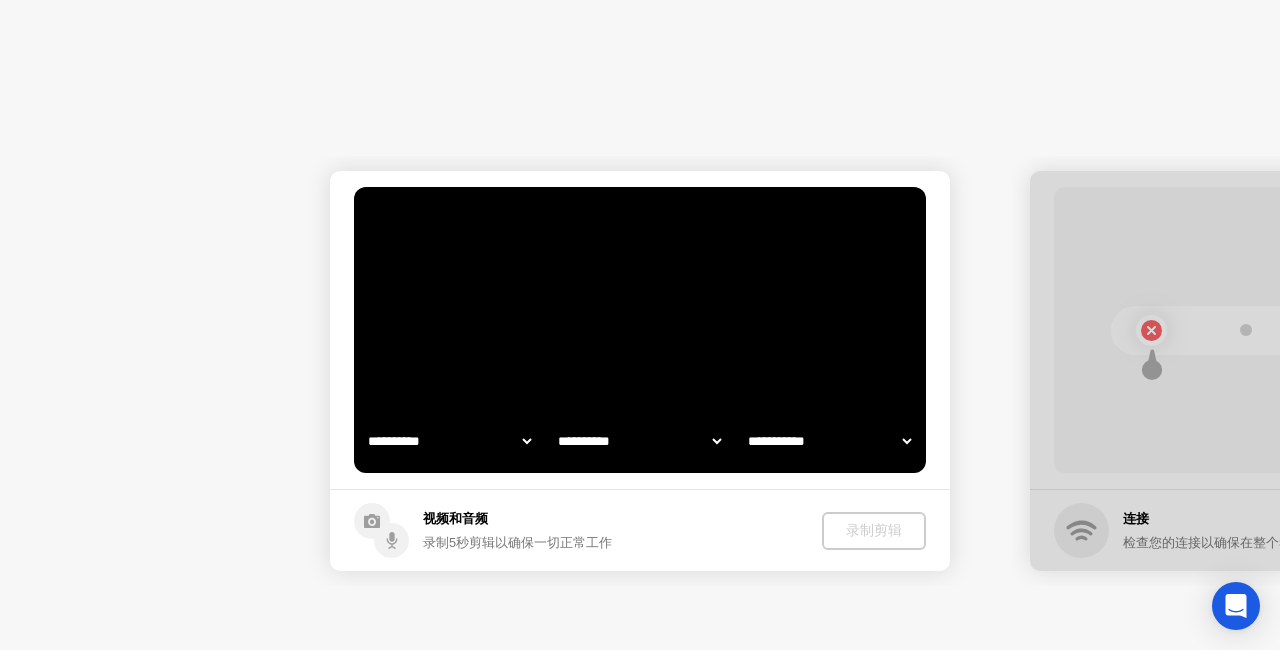 select on "**********" 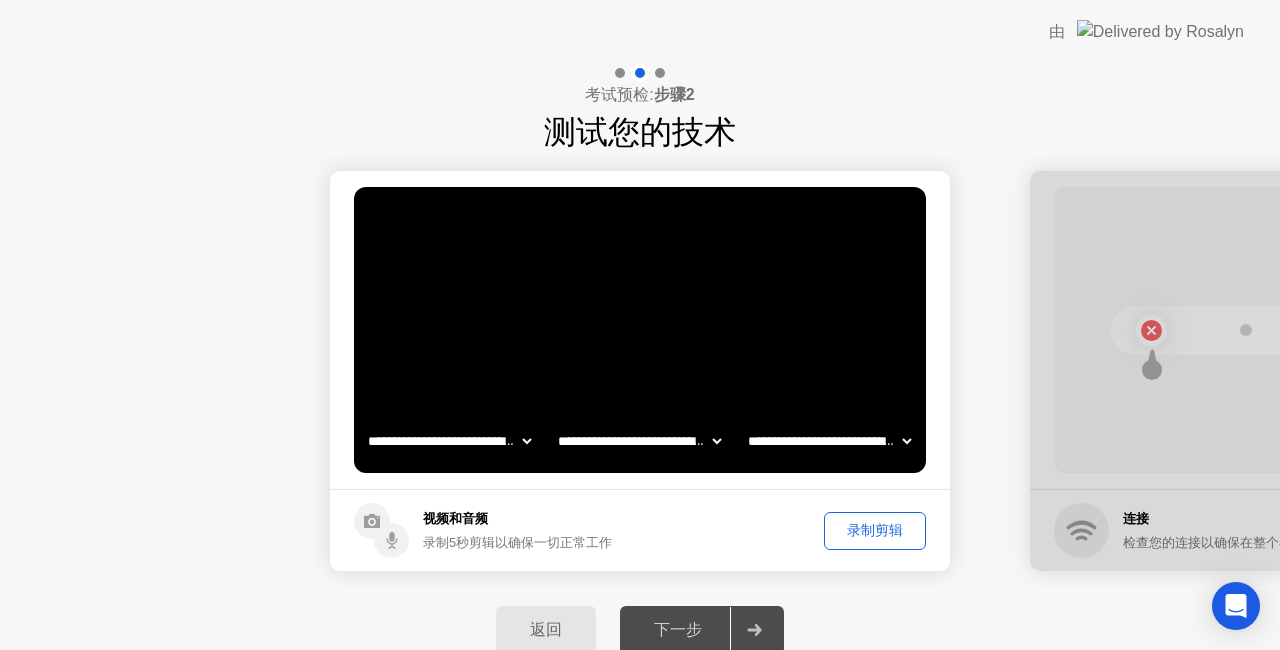 click on "录制剪辑" 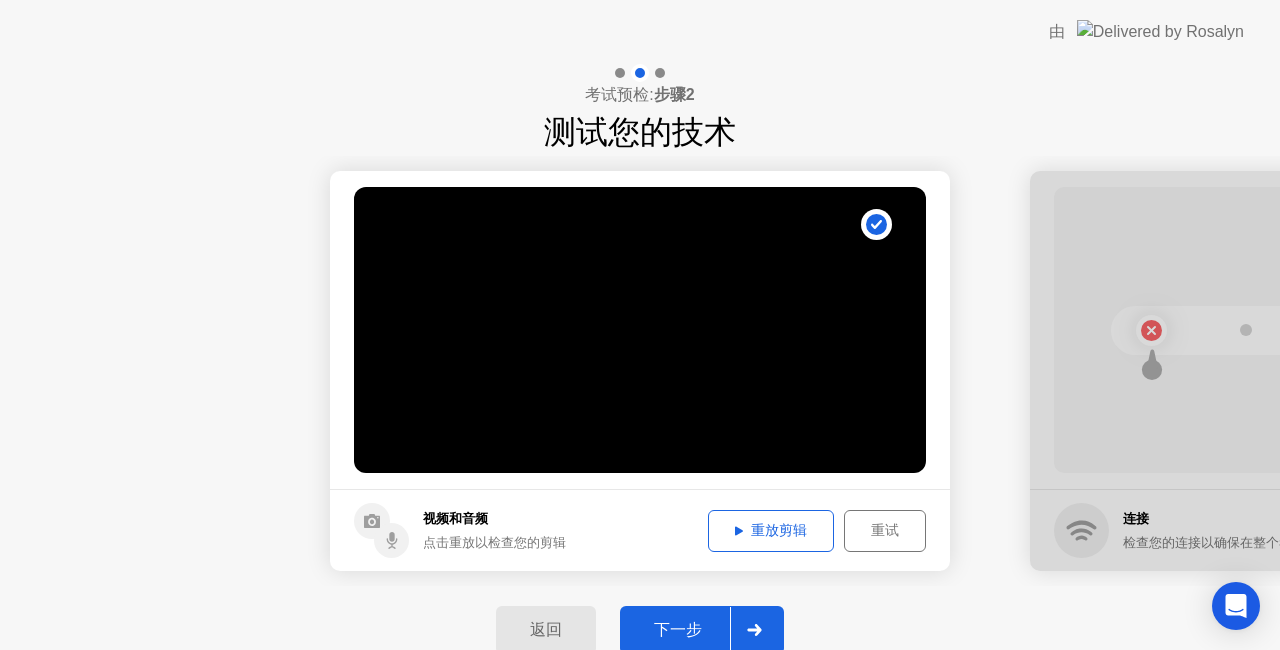 click on "下一步" 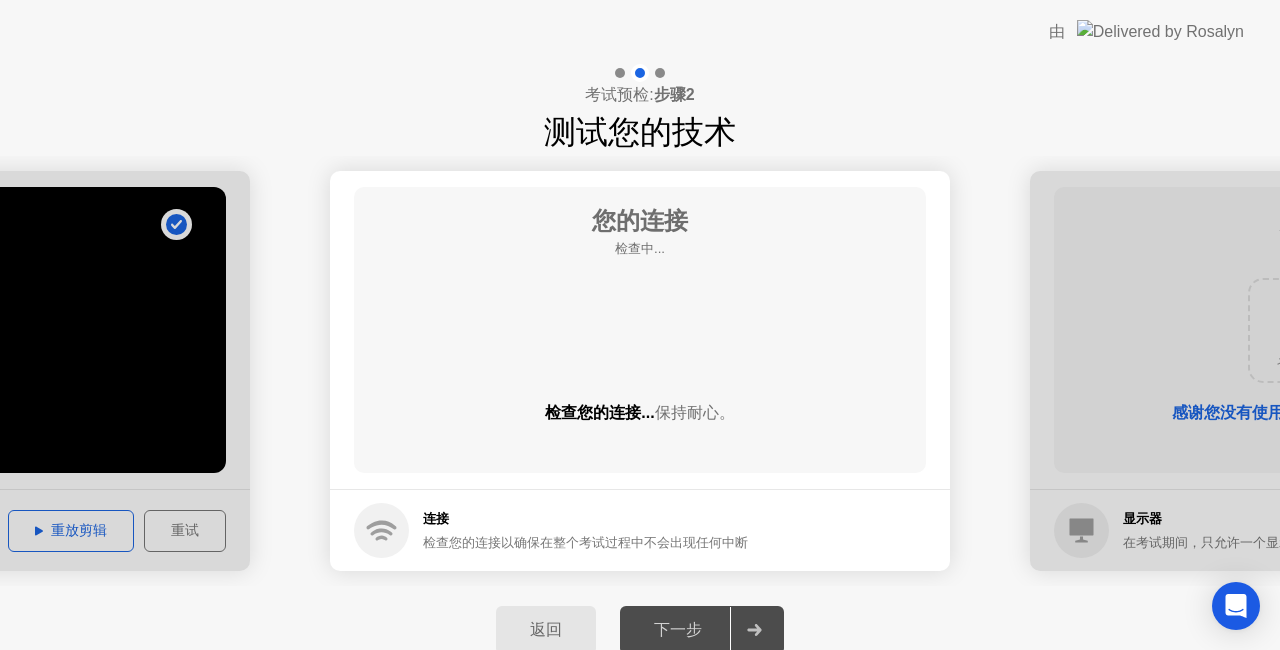 click on "检查您的连接...  保持耐心。" 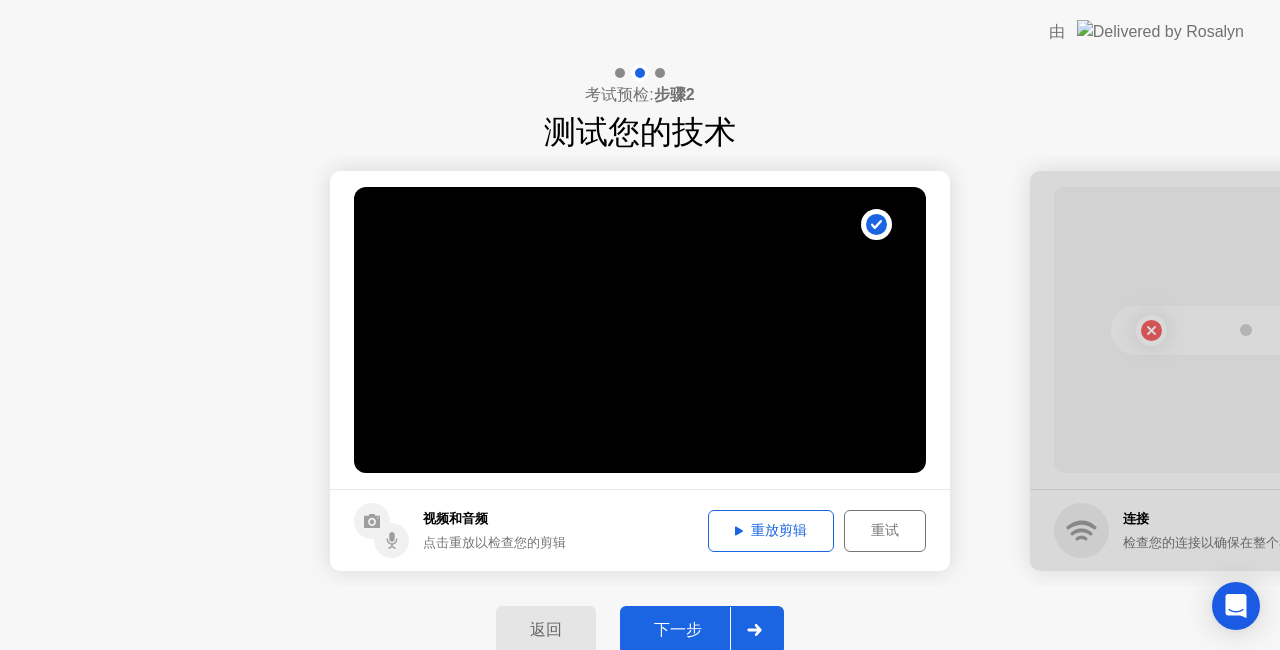 drag, startPoint x: 842, startPoint y: 590, endPoint x: 828, endPoint y: 598, distance: 16.124516 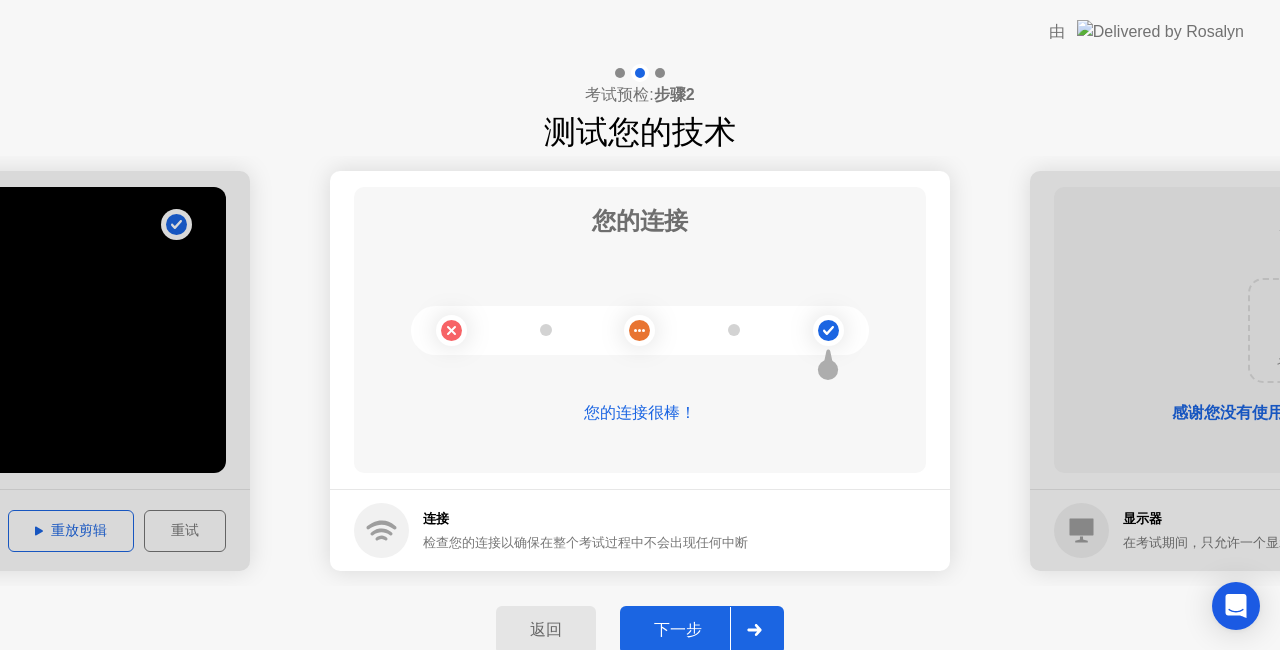 click on "下一步" 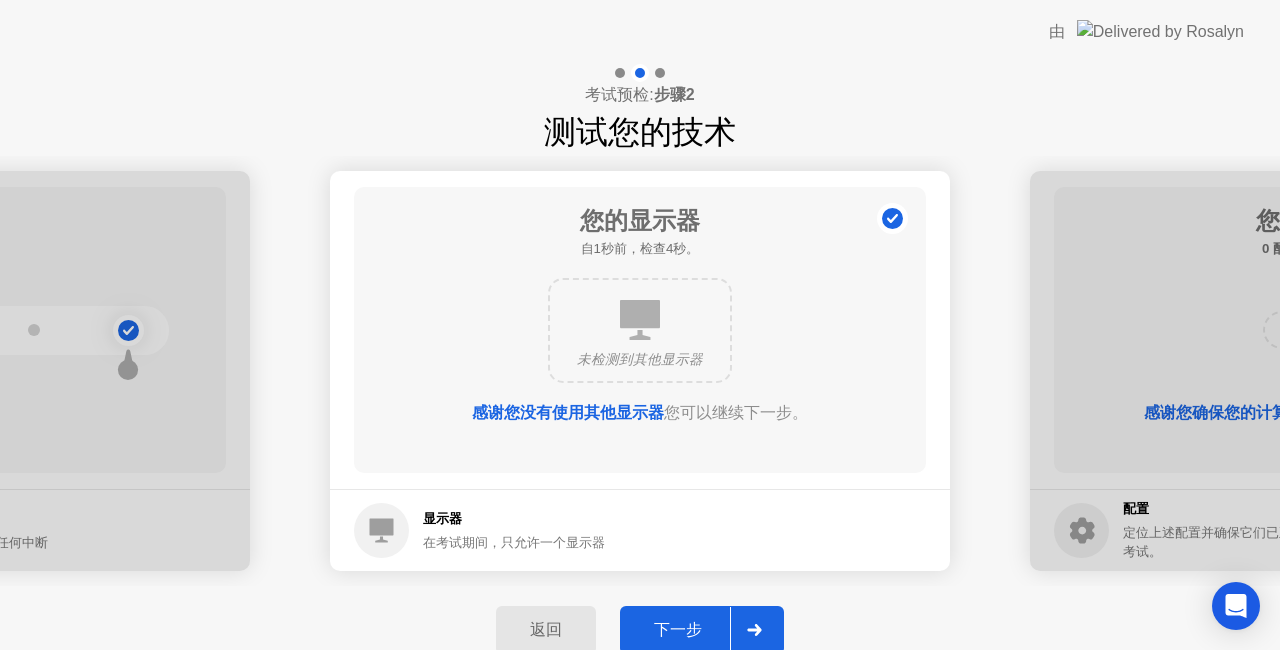 click on "下一步" 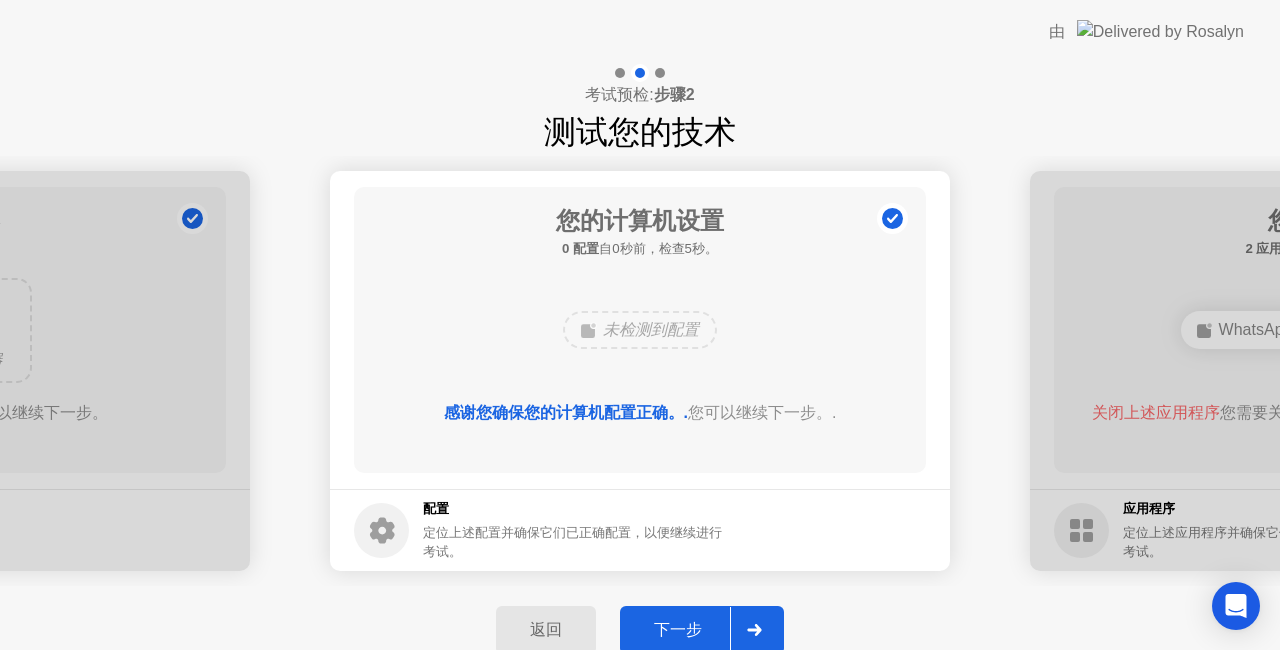 click on "下一步" 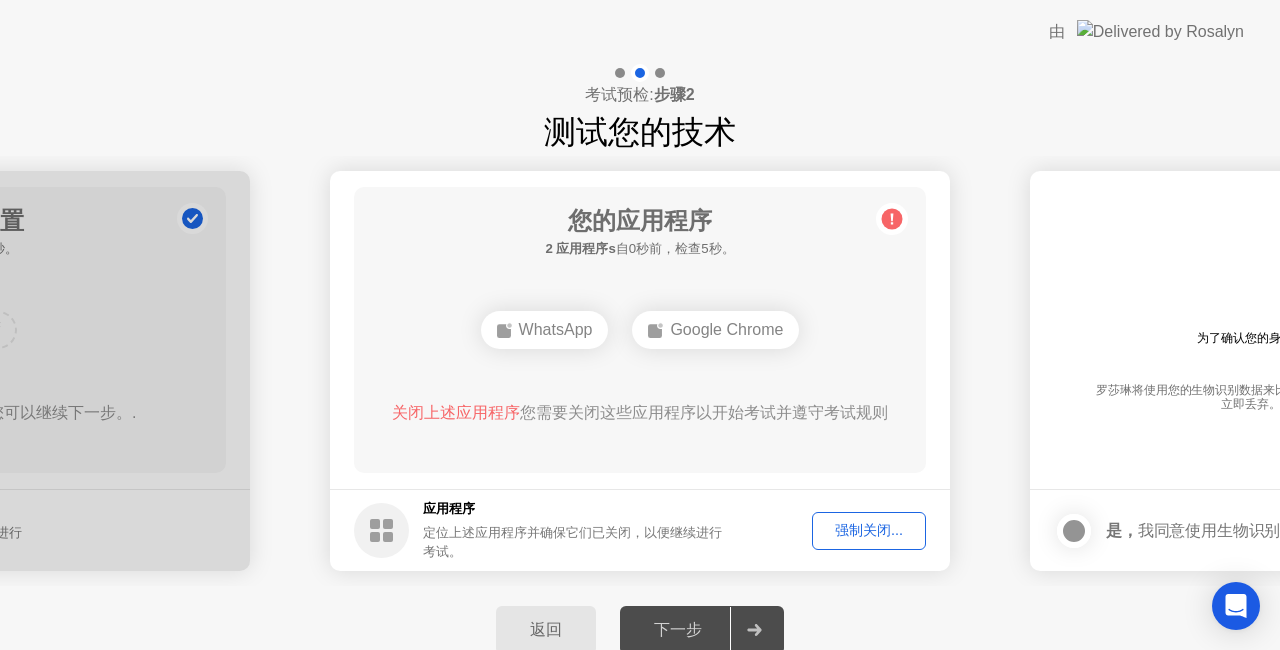 click on "强制关闭..." 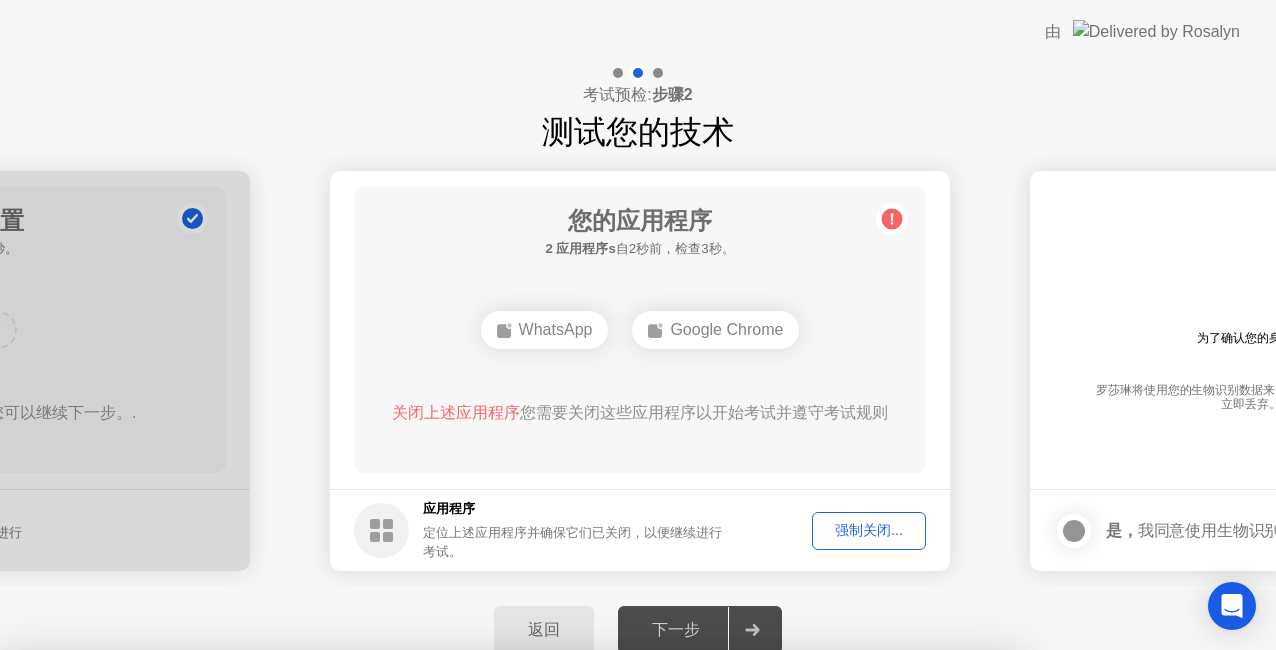 click on "确认" at bounding box center (569, 925) 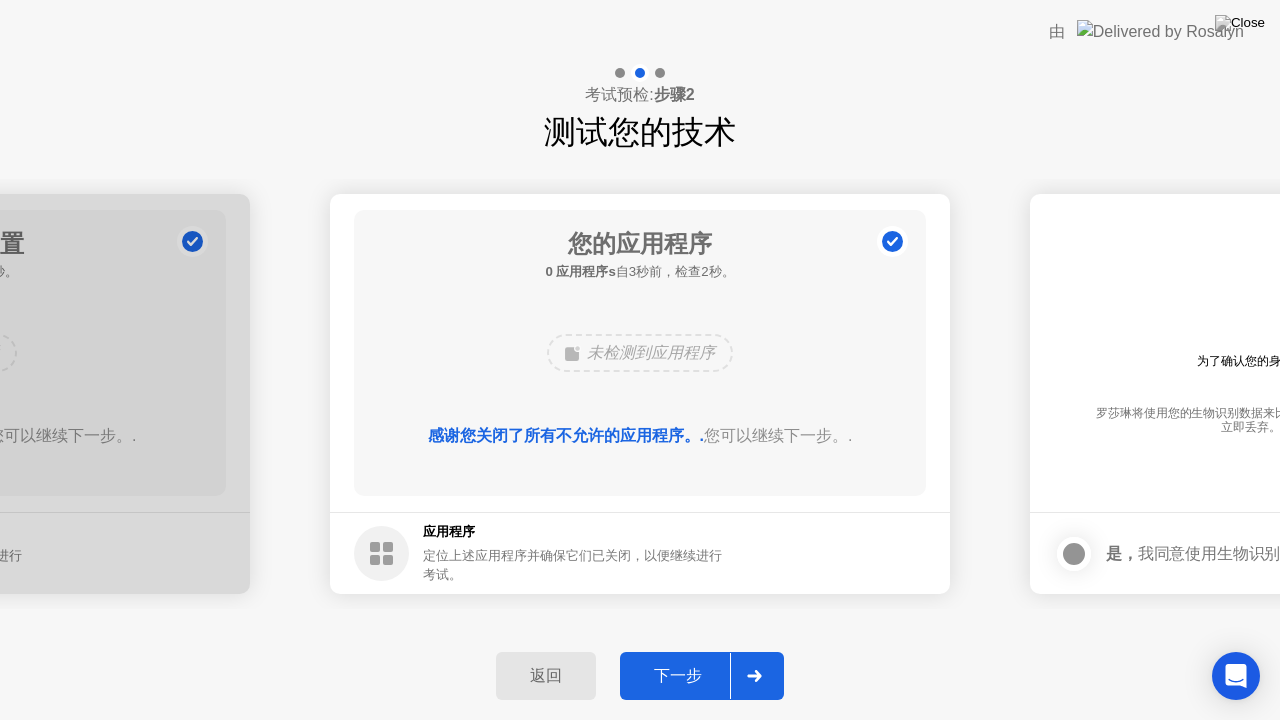 click on "应用程序 定位上述应用程序并确保它们已关闭，以便继续进行考试。" 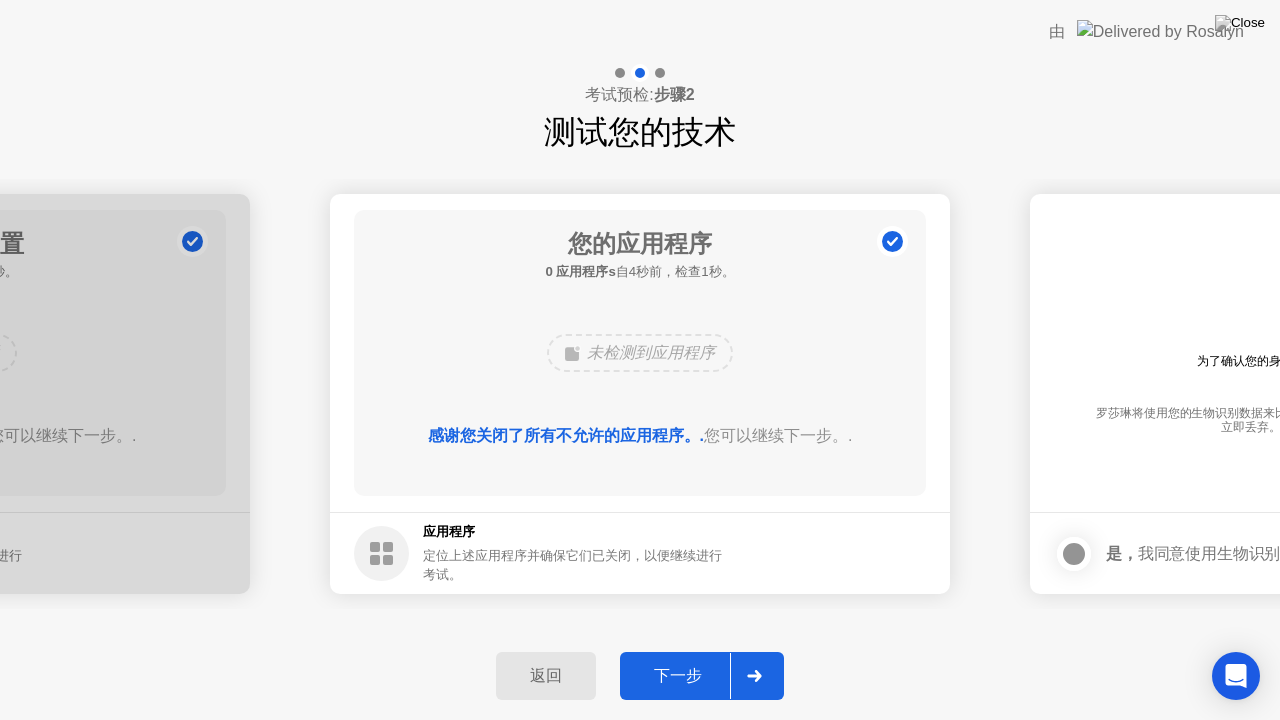 click on "考试预检:  步骤2 测试您的技术" 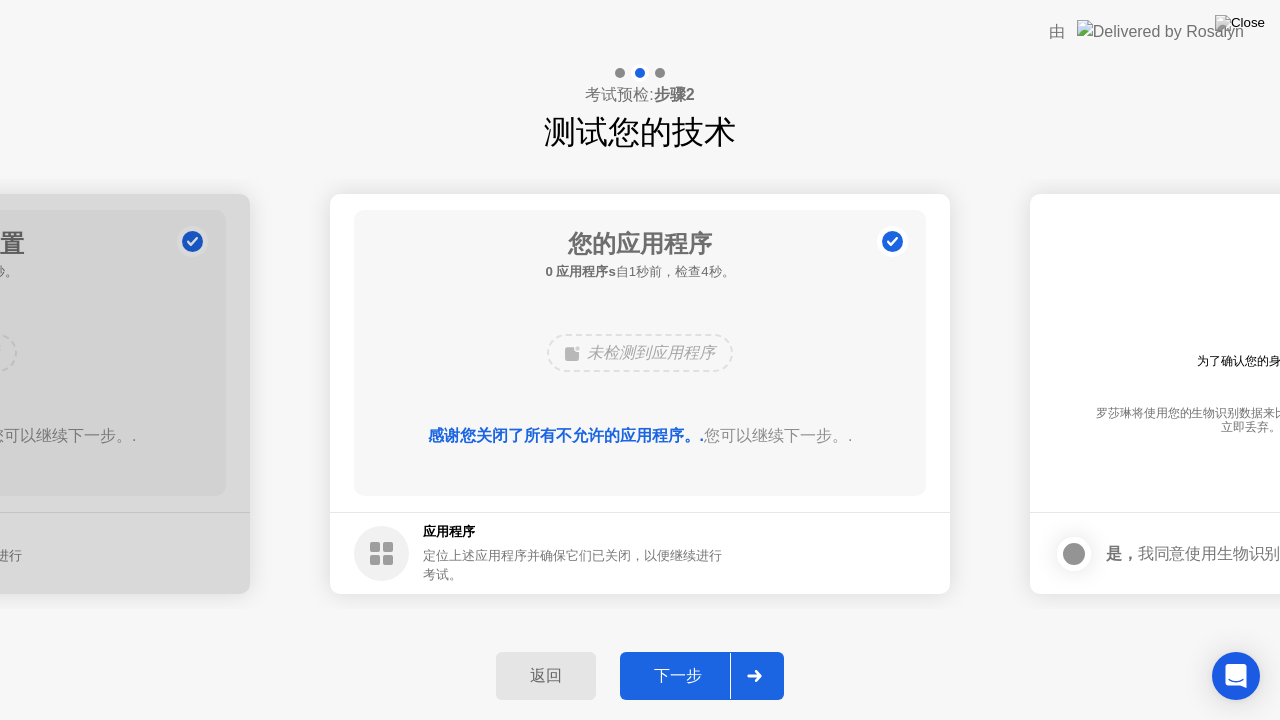 click on "返回 下一步" 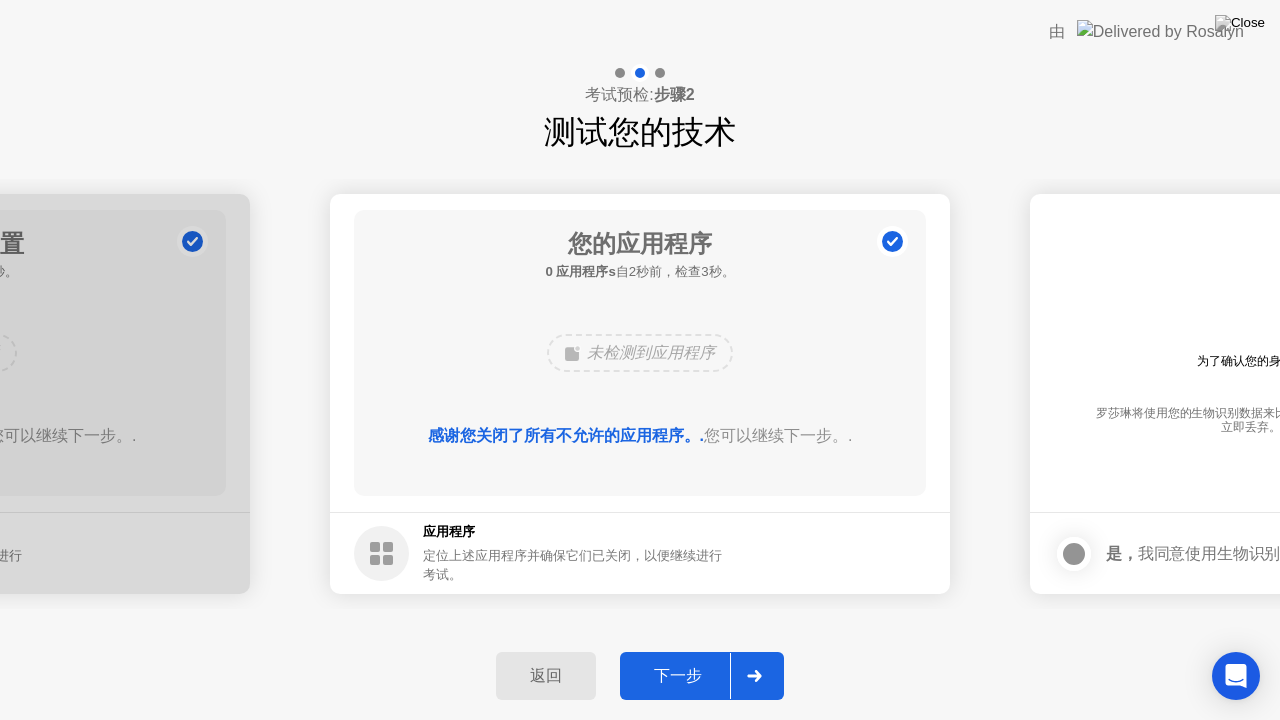 click on "下一步" 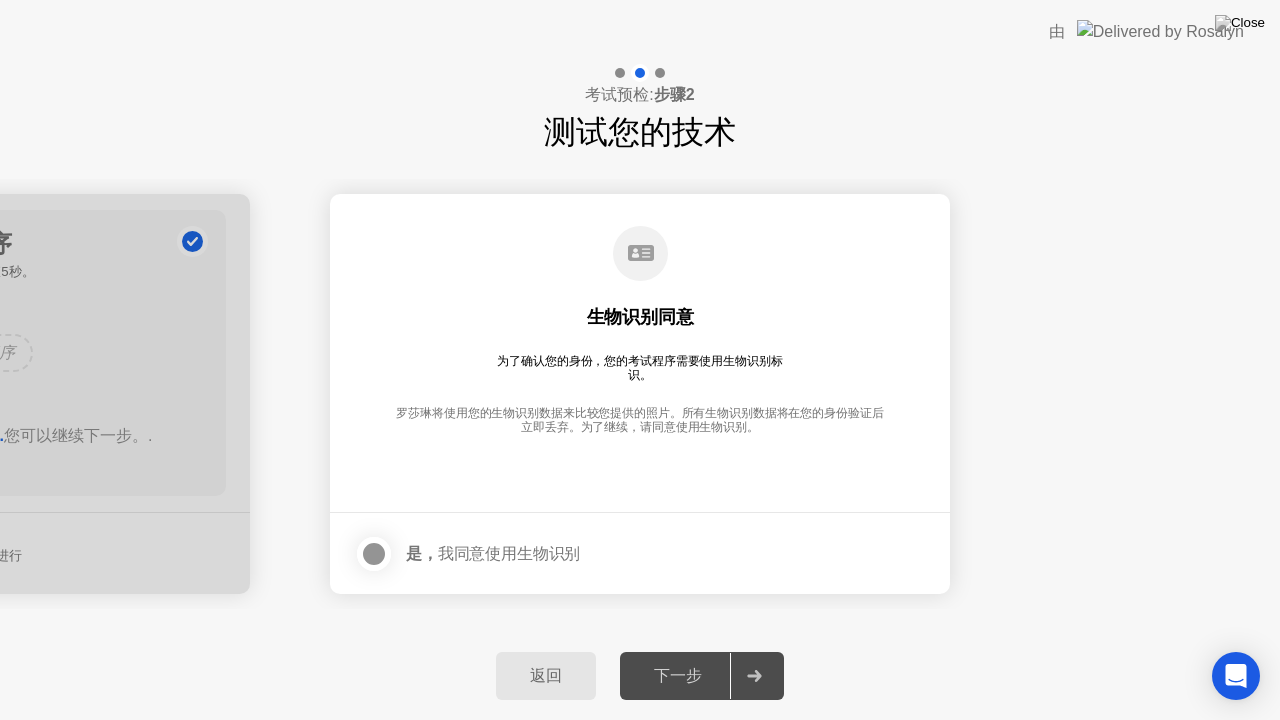 click 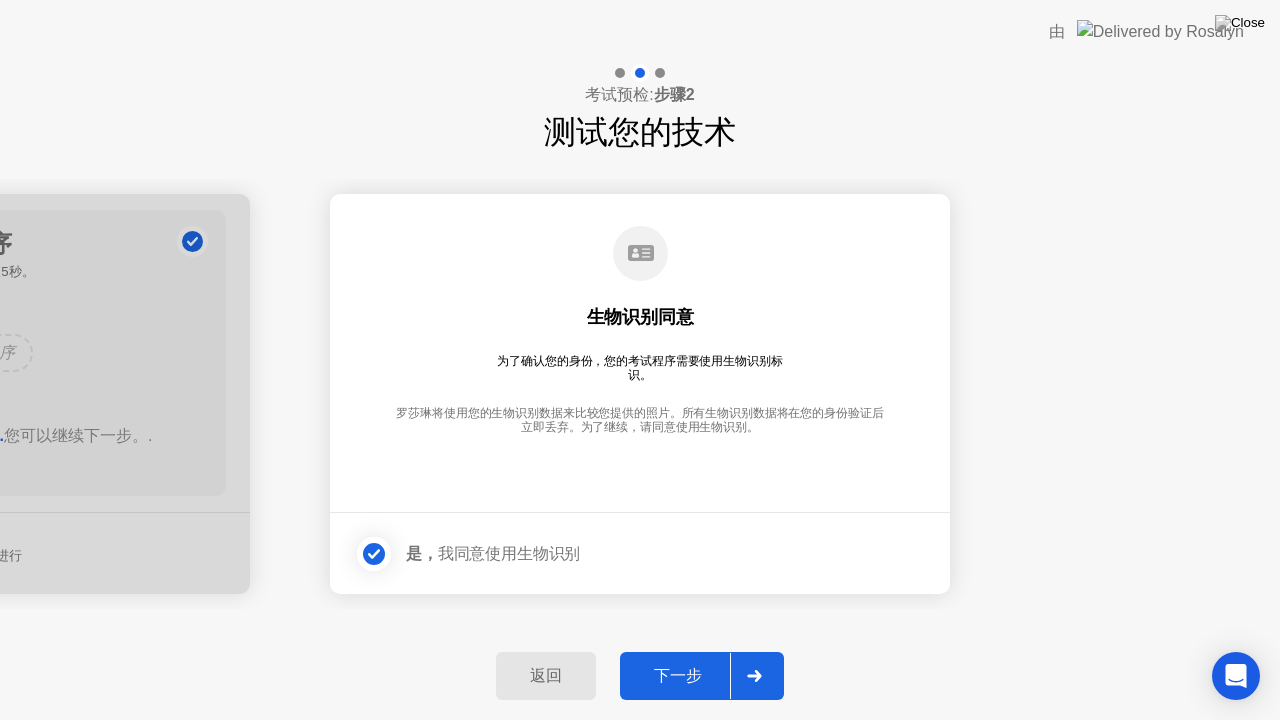 click on "下一步" 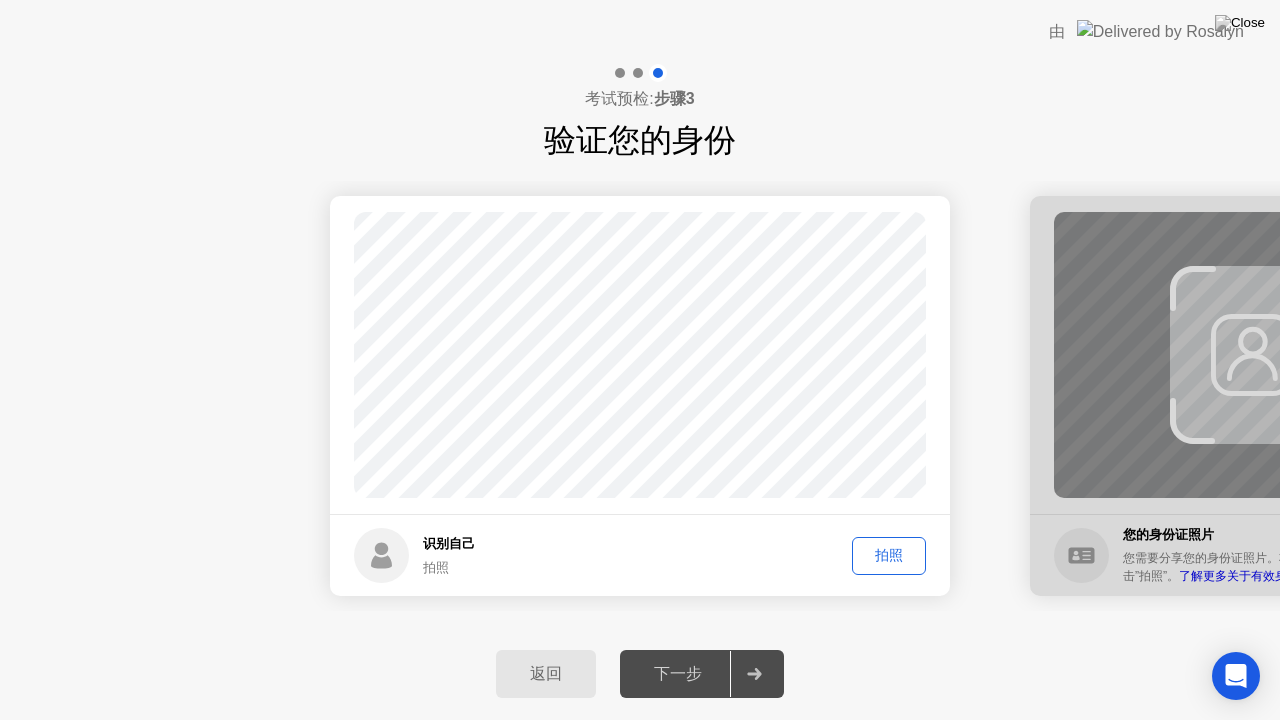 click on "拍照" 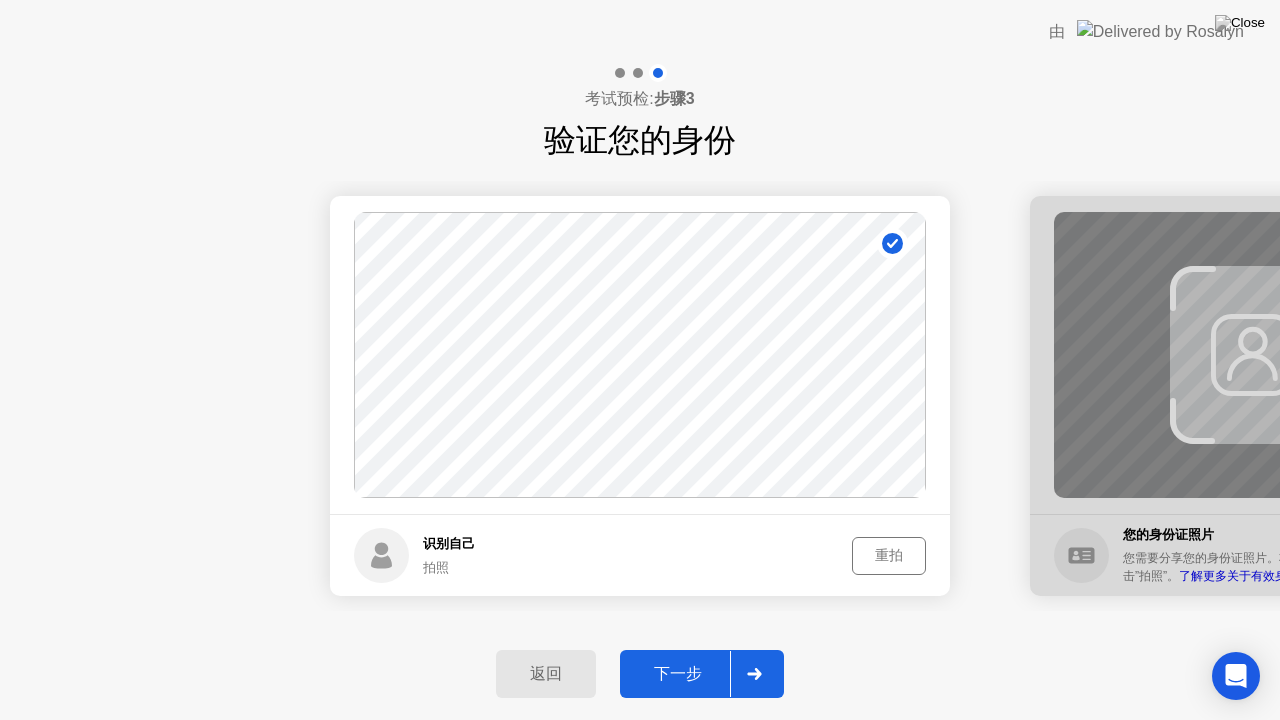 click on "下一步" 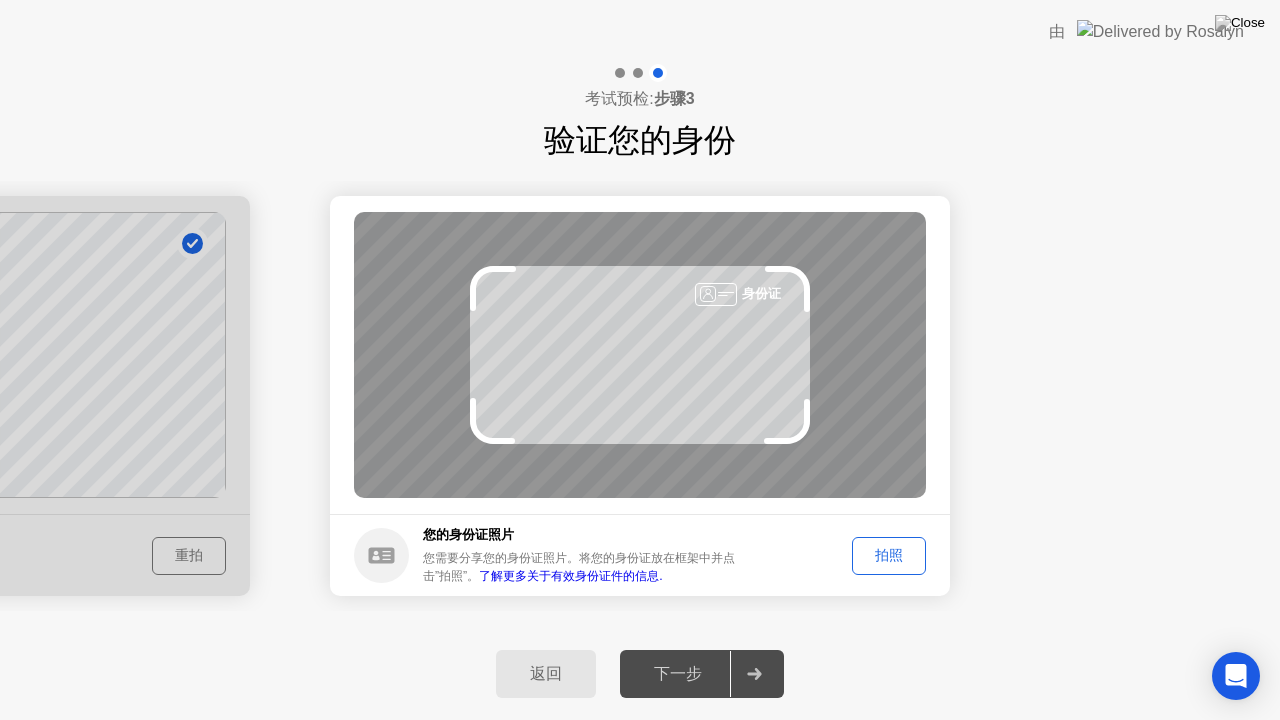 click on "拍照" 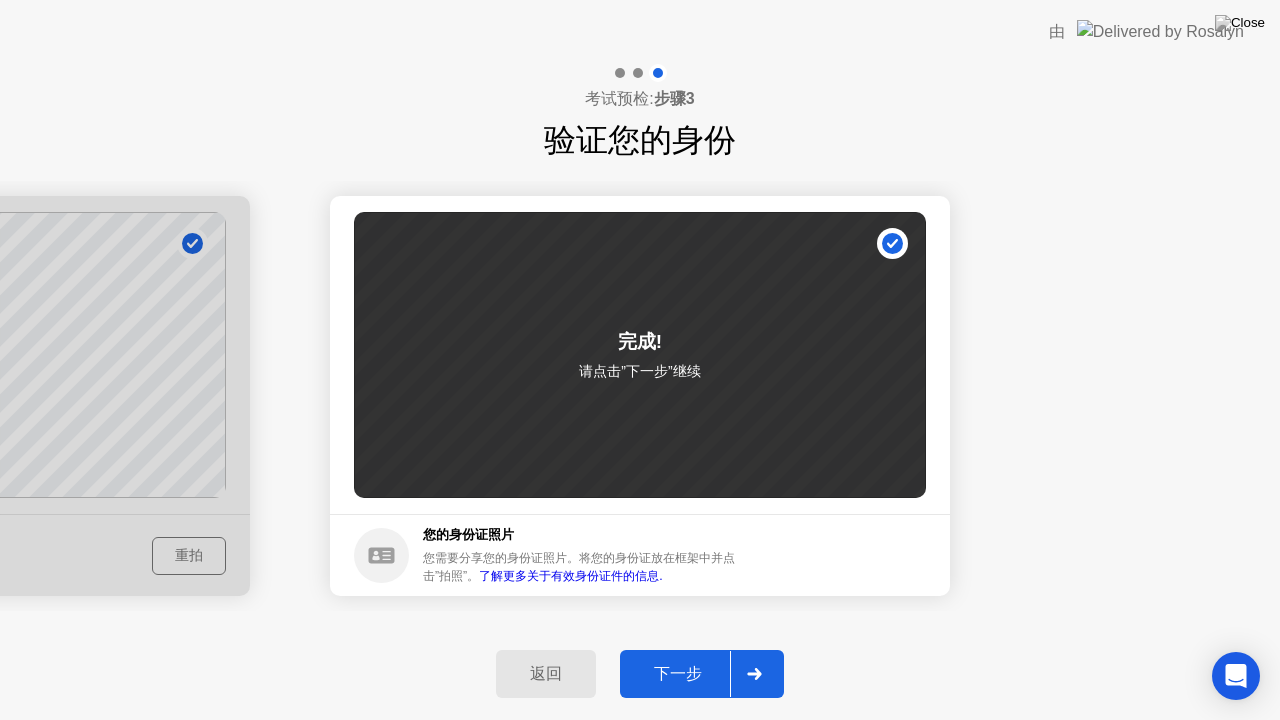 click on "下一步" 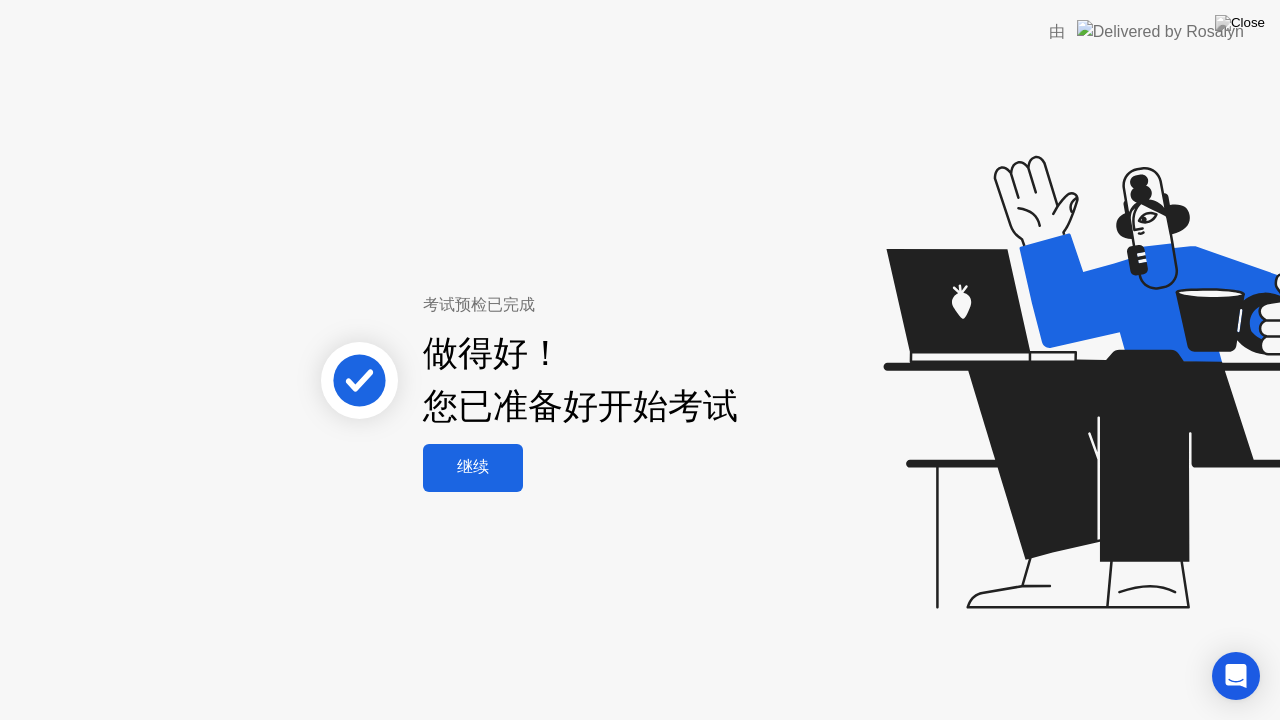 click on "继续" 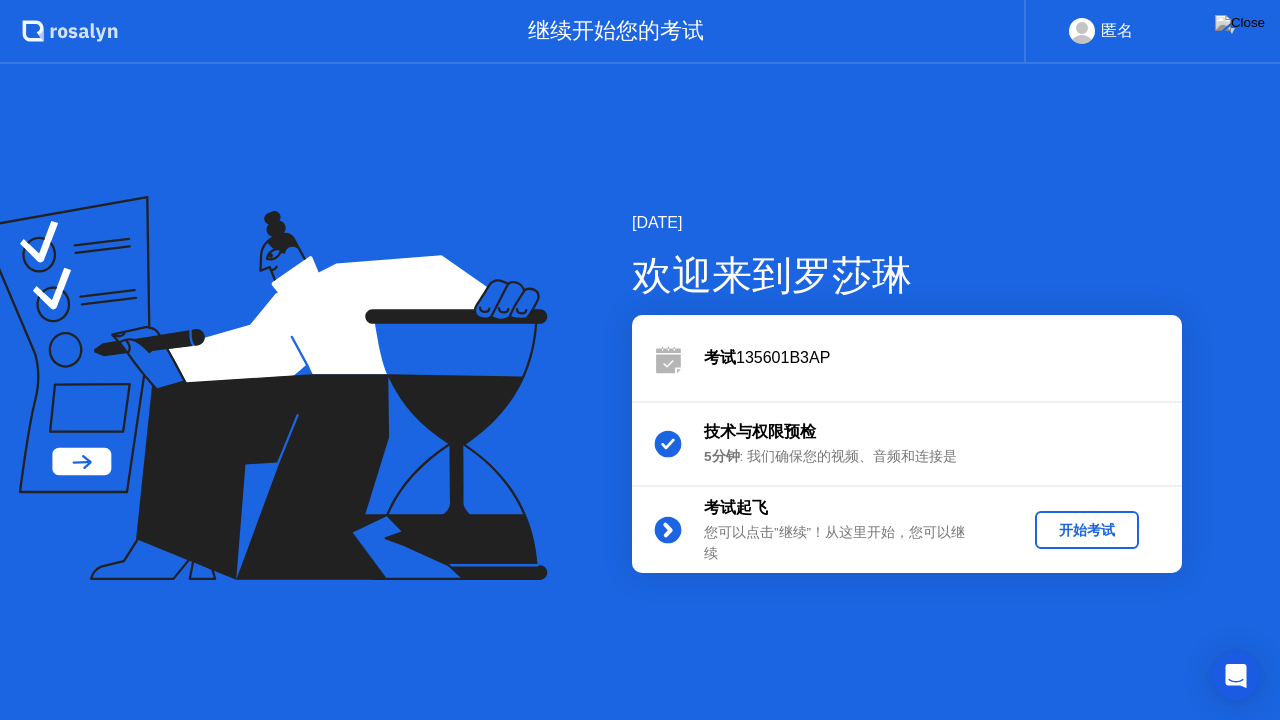 click on "开始考试" 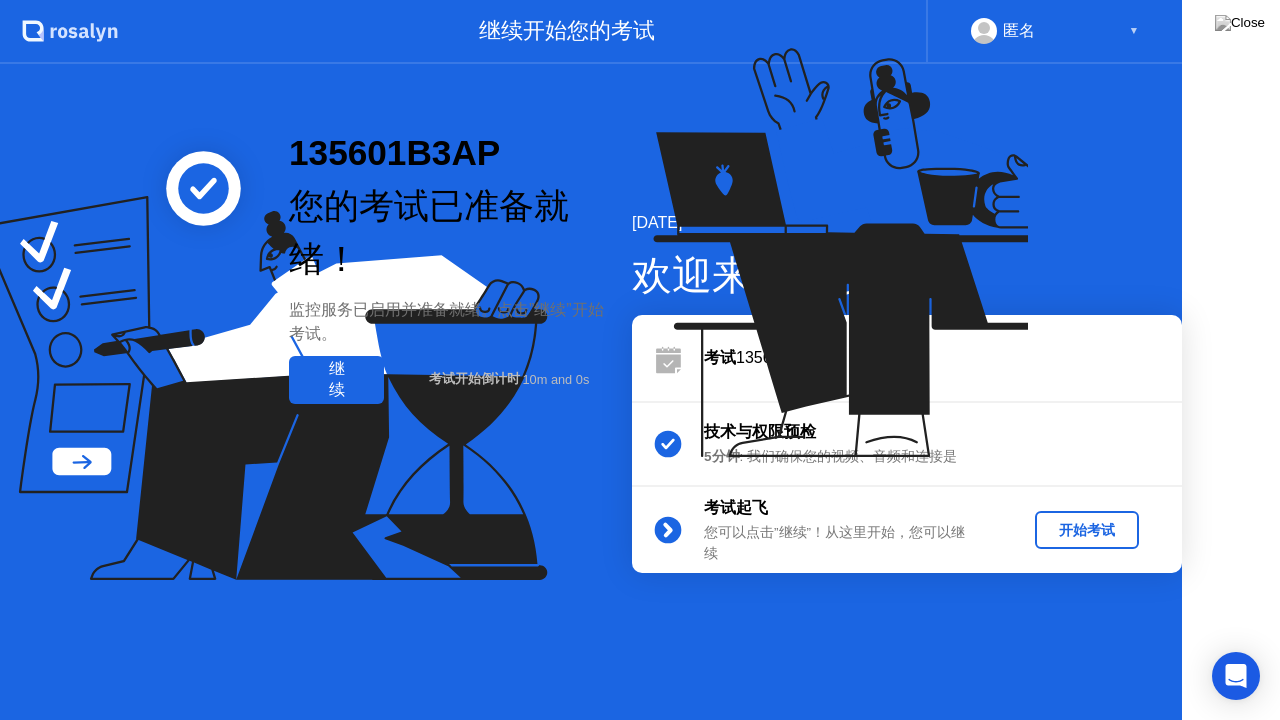 click 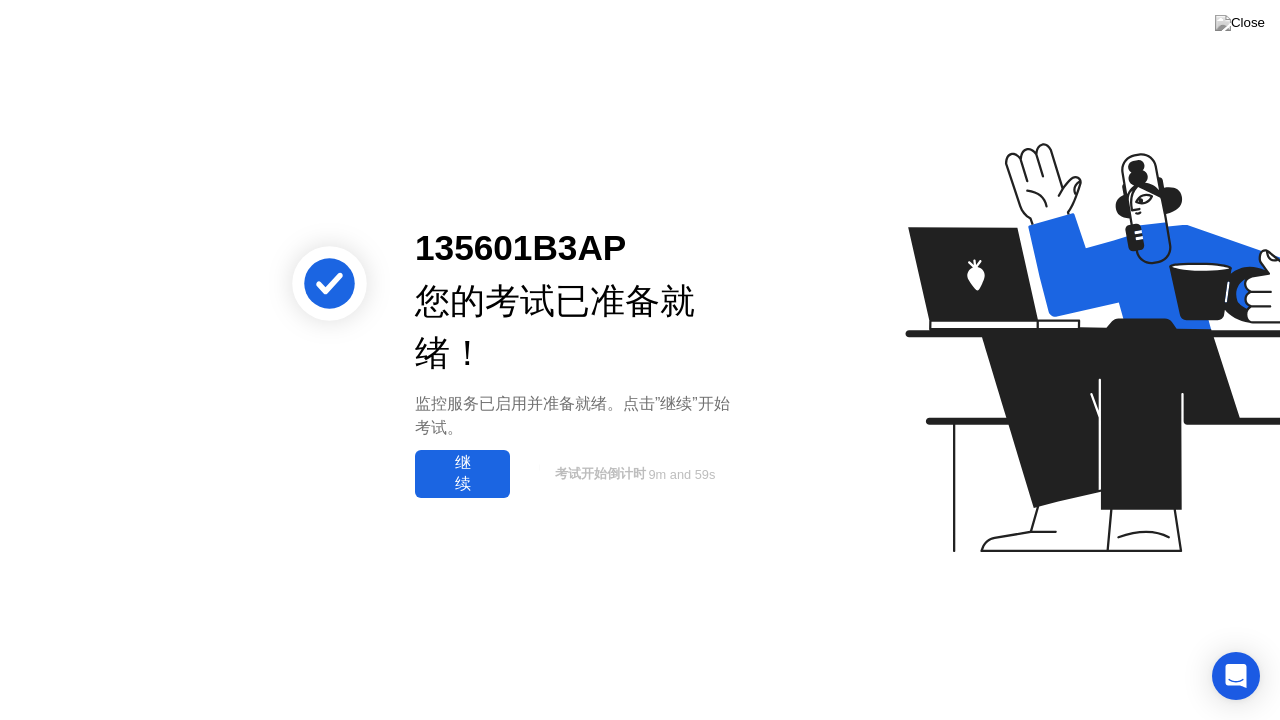 click on "继续" 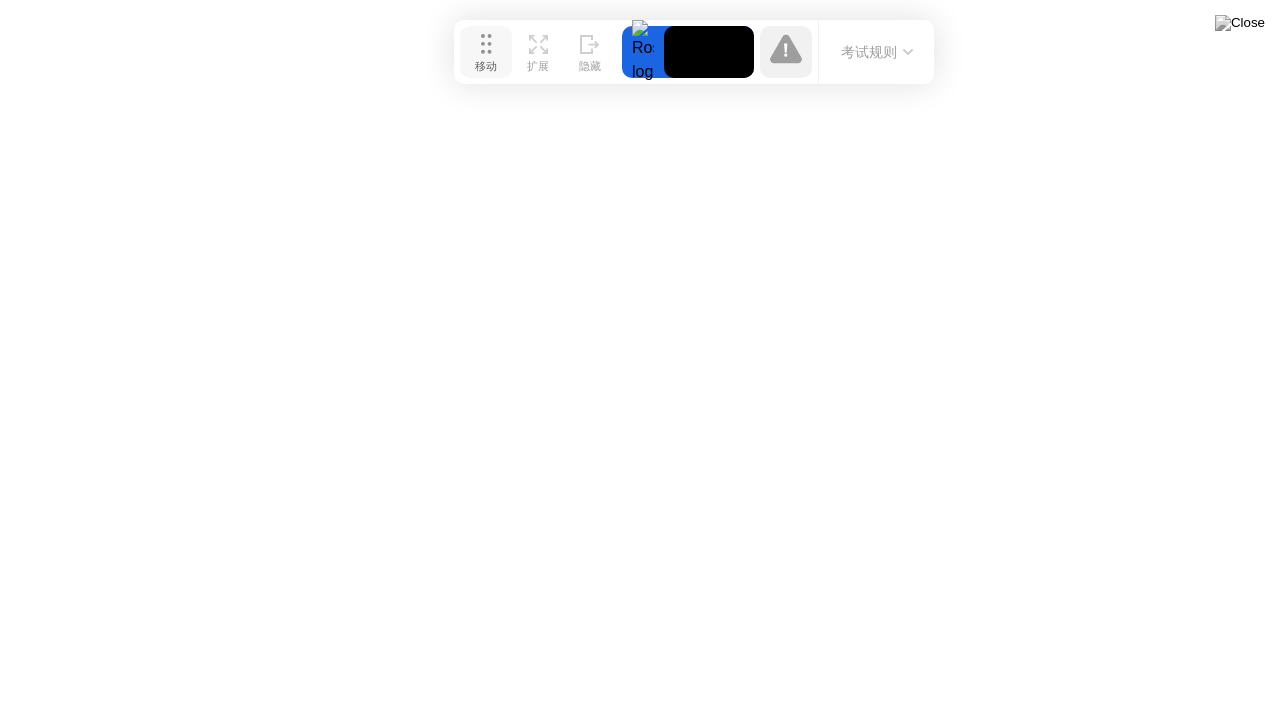 drag, startPoint x: 436, startPoint y: 678, endPoint x: 490, endPoint y: 40, distance: 640.2812 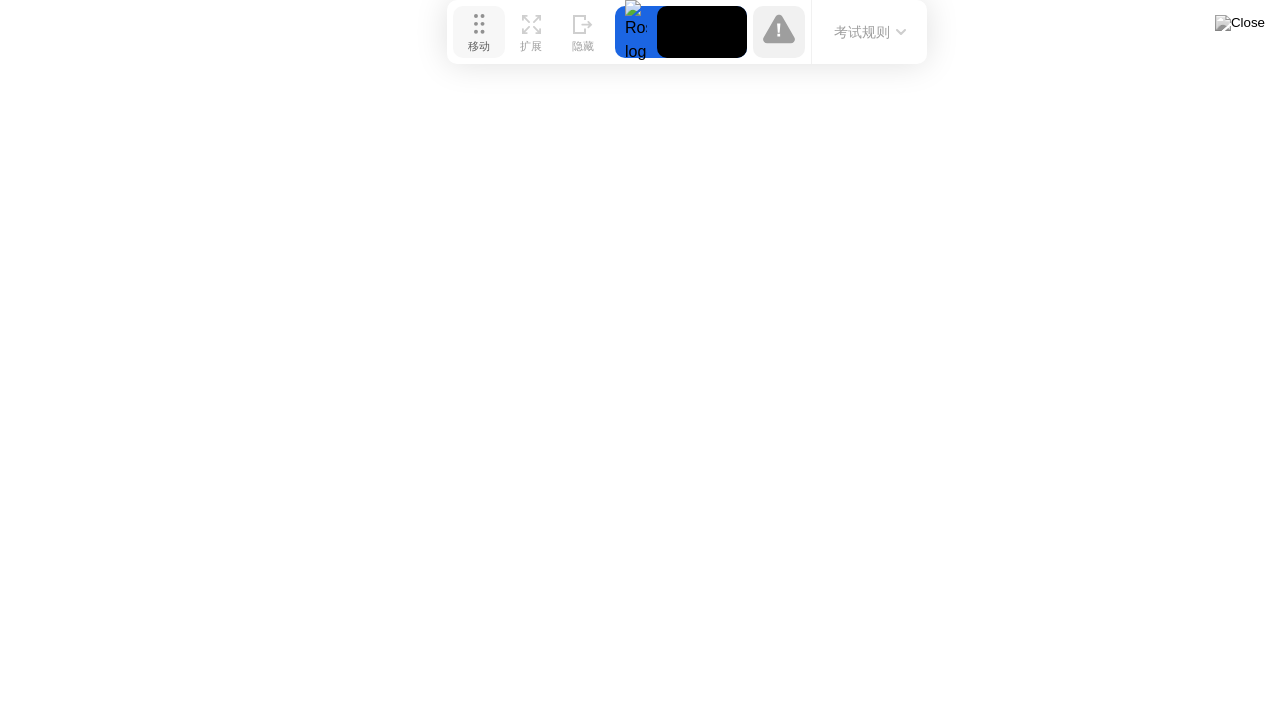 drag, startPoint x: 478, startPoint y: 34, endPoint x: 472, endPoint y: 17, distance: 18.027756 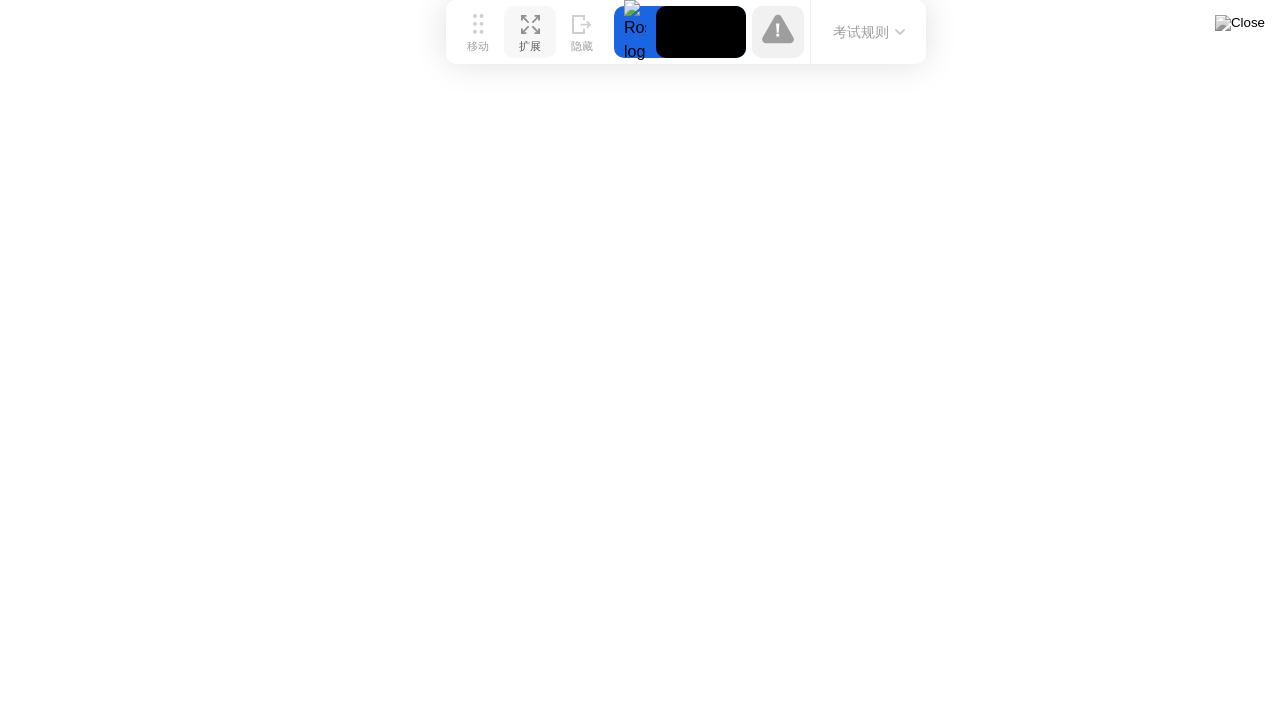 click on "扩展" at bounding box center [530, 47] 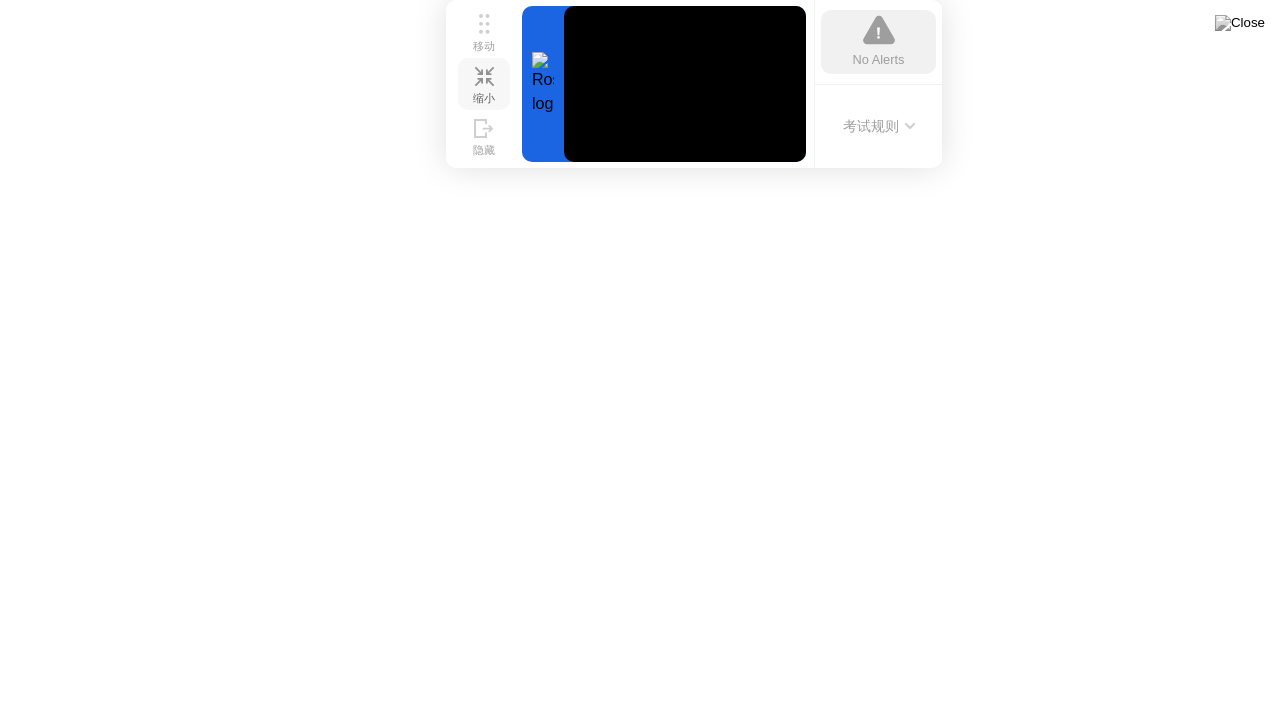 click 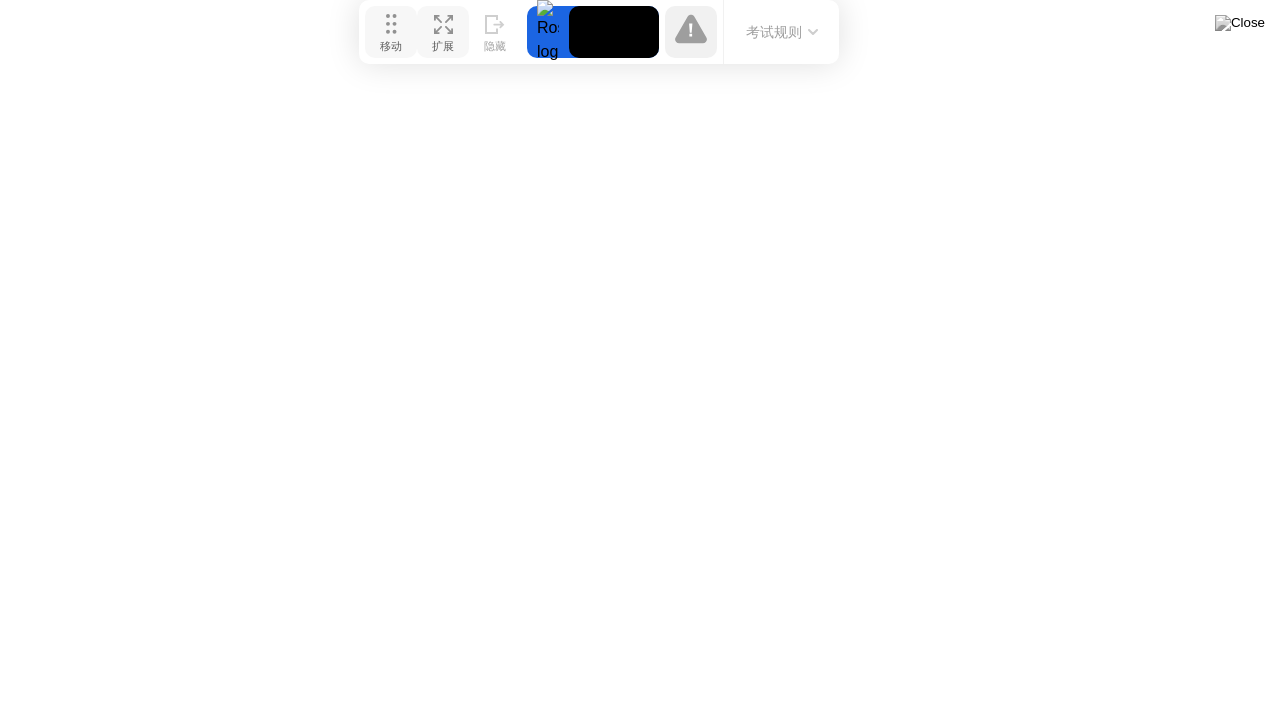 drag, startPoint x: 466, startPoint y: 38, endPoint x: 376, endPoint y: 38, distance: 90 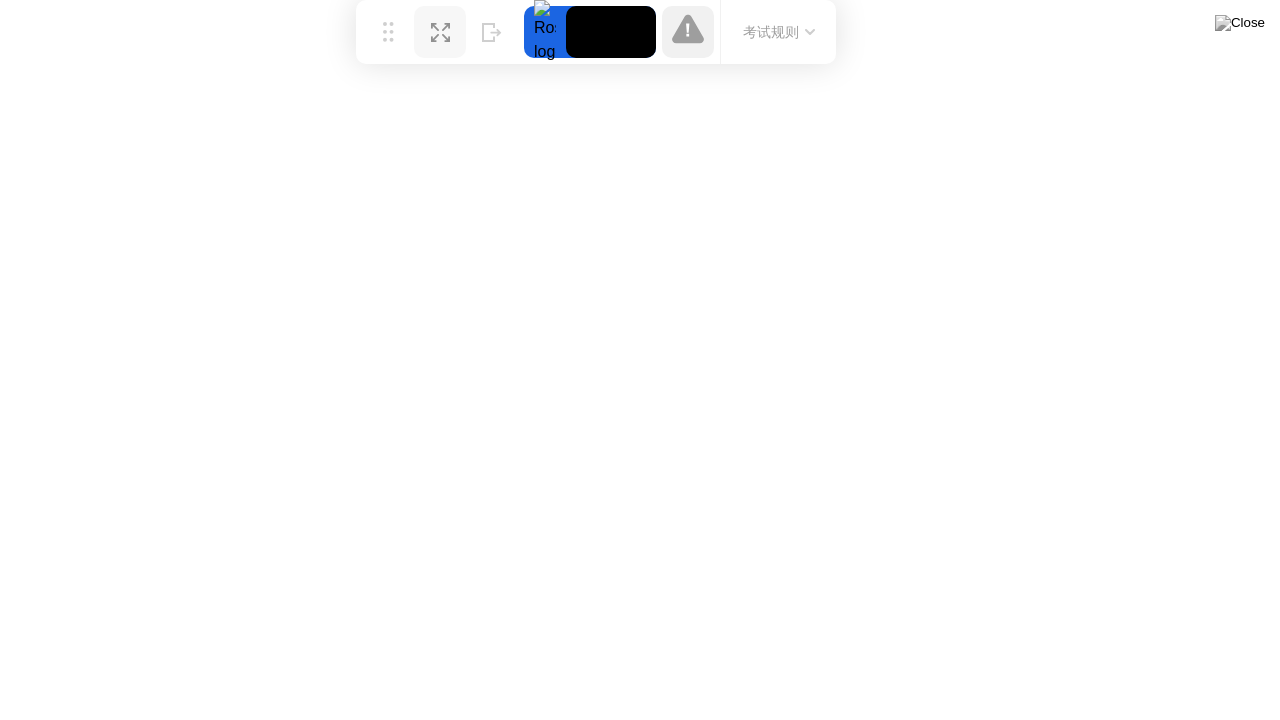 click on "考试规则" 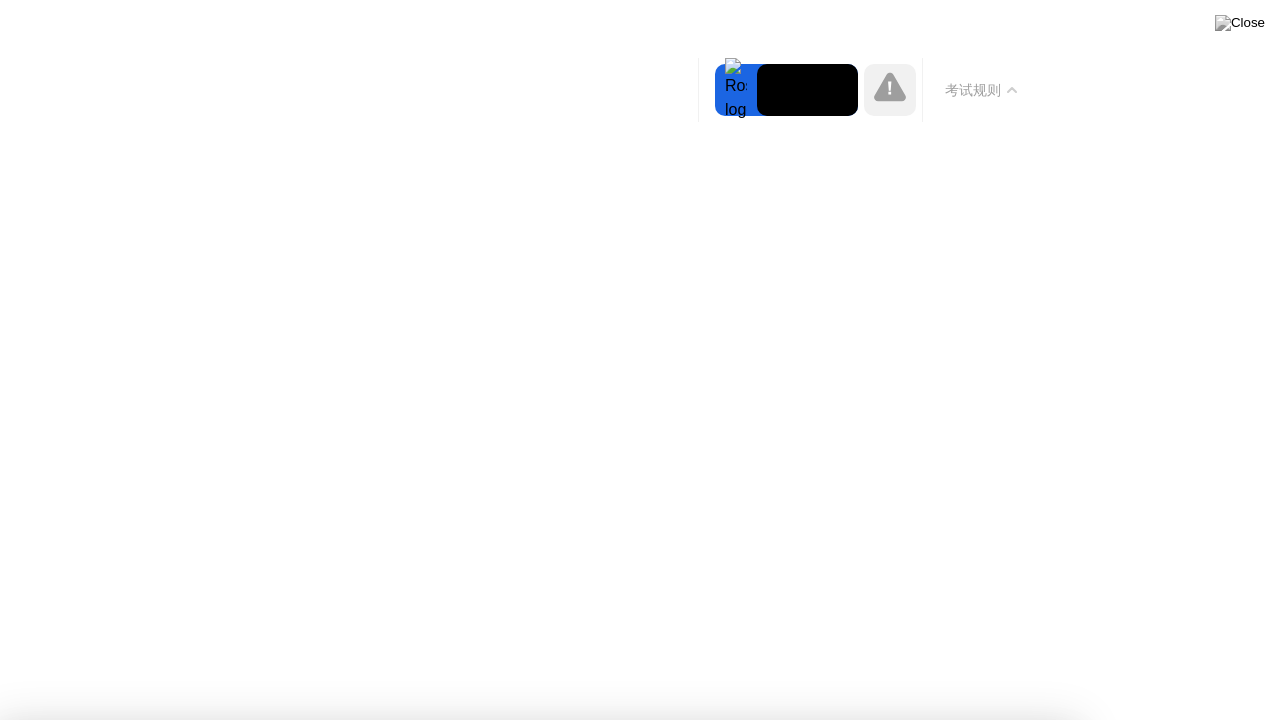 click on "明白了!" at bounding box center (537, 1288) 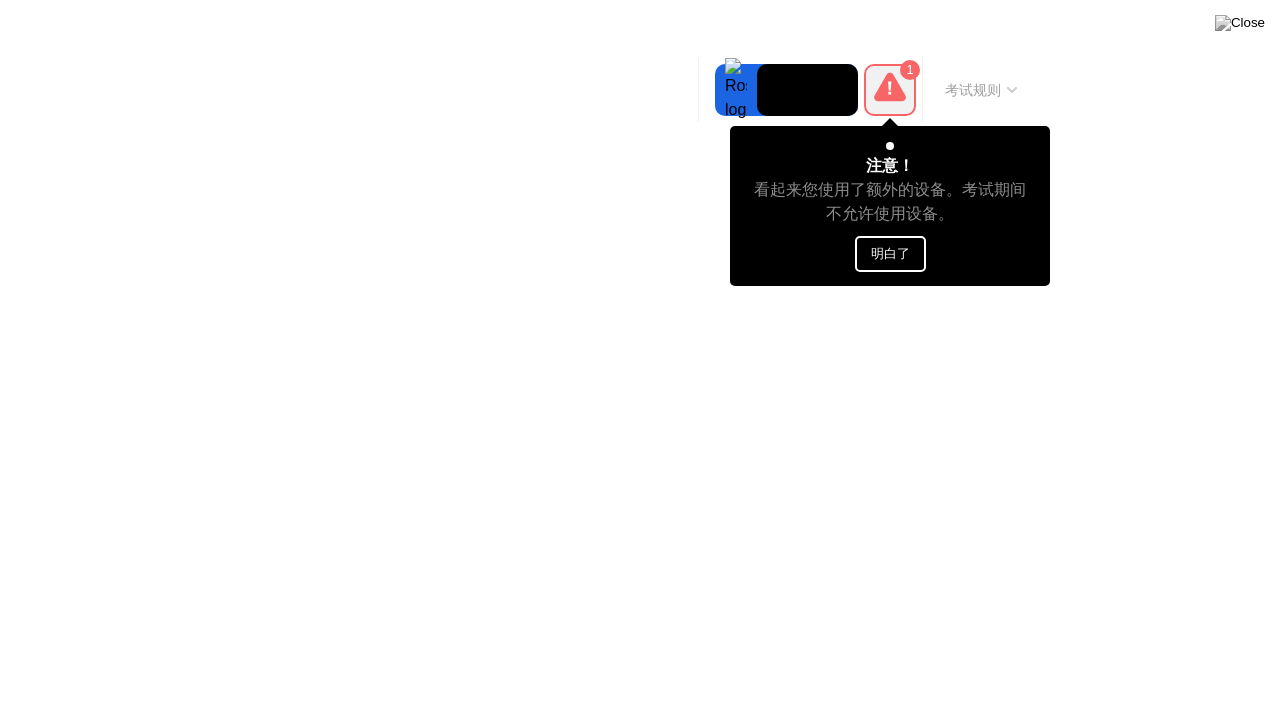 click on "明白了" 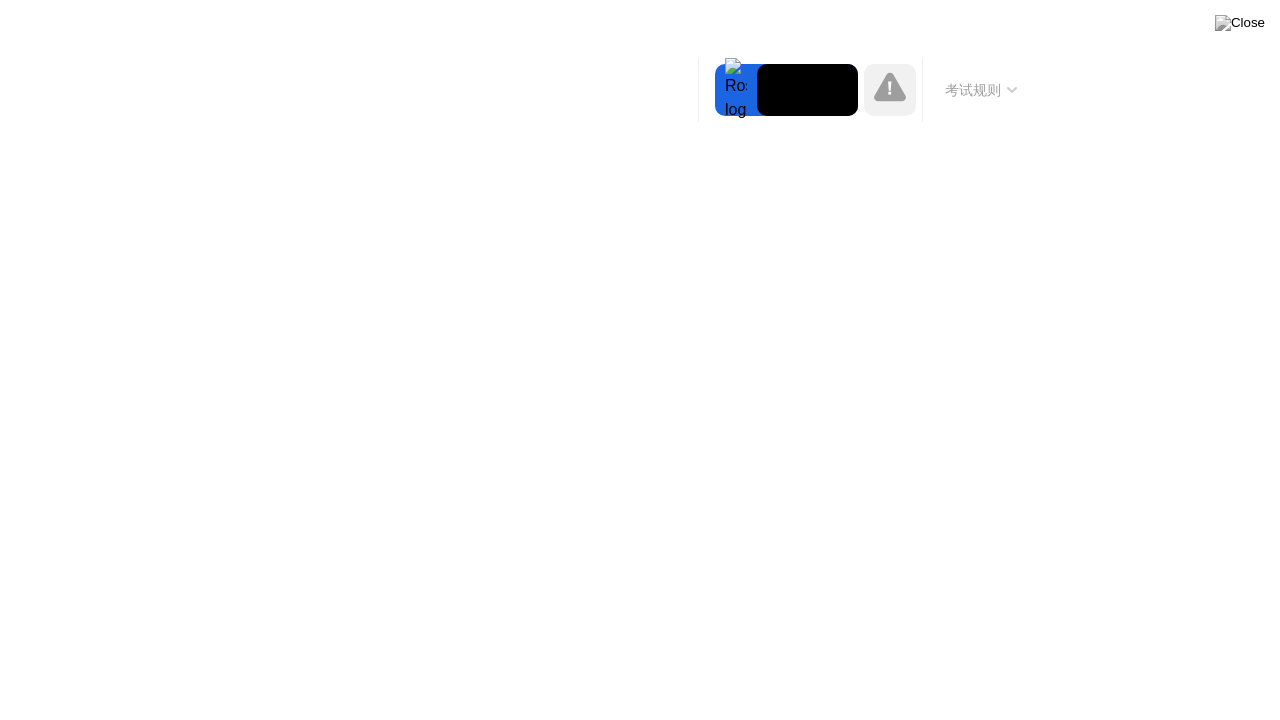 click 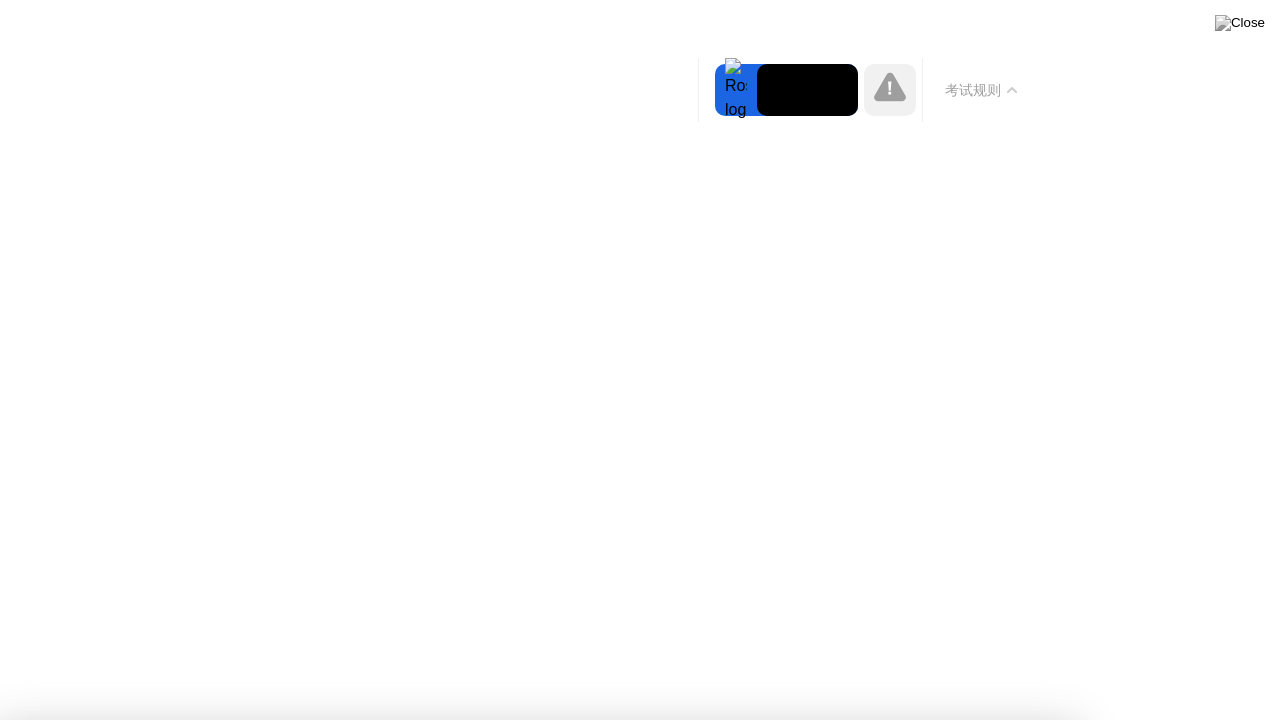 click on "考试规则" 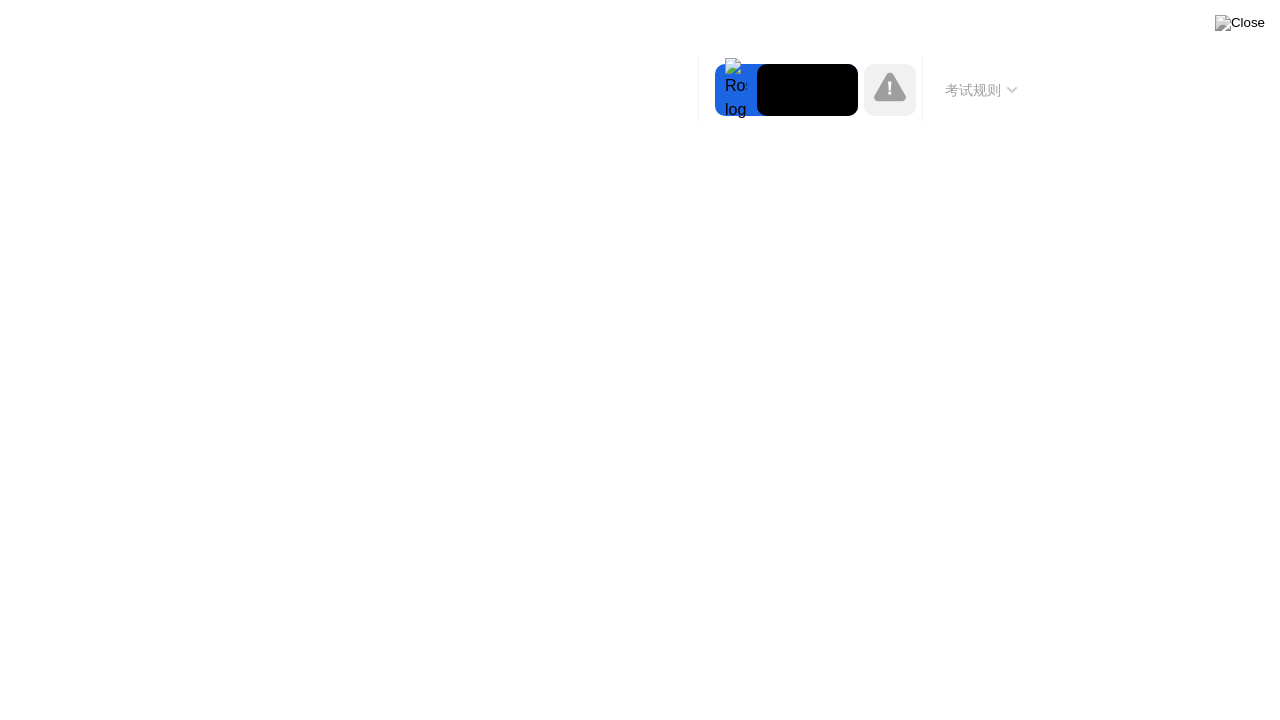 click 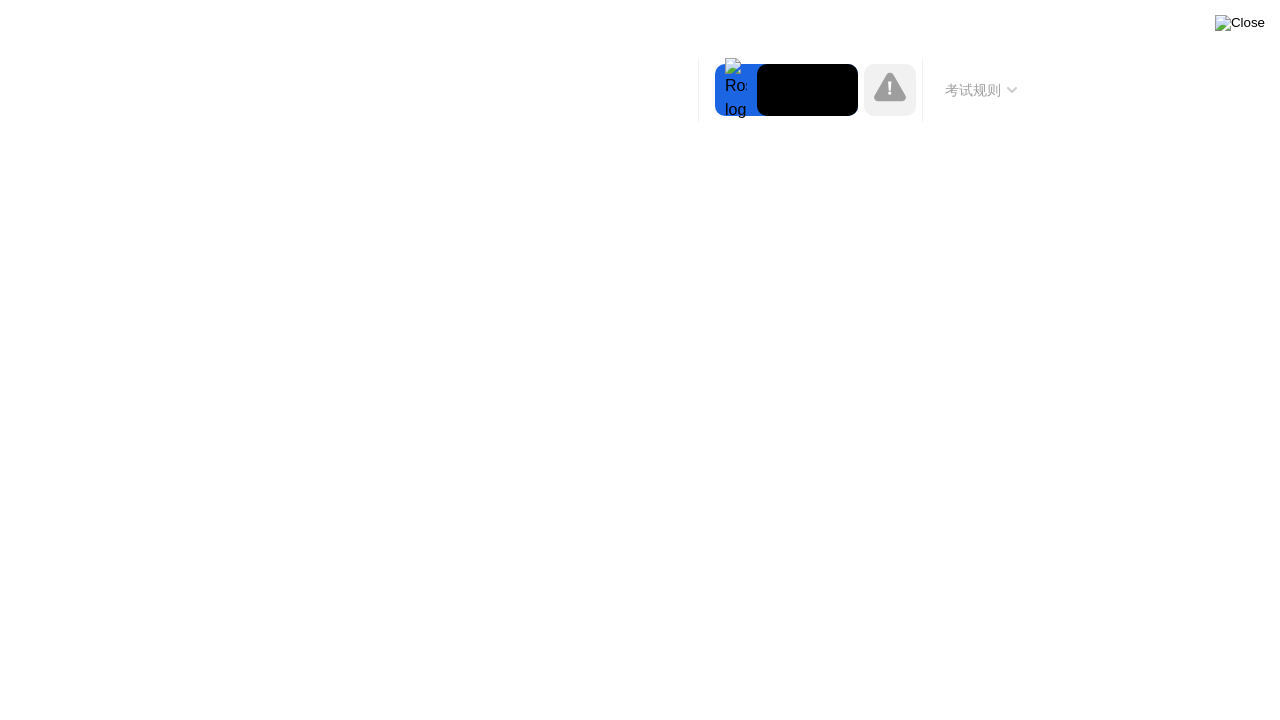 click at bounding box center (1240, 23) 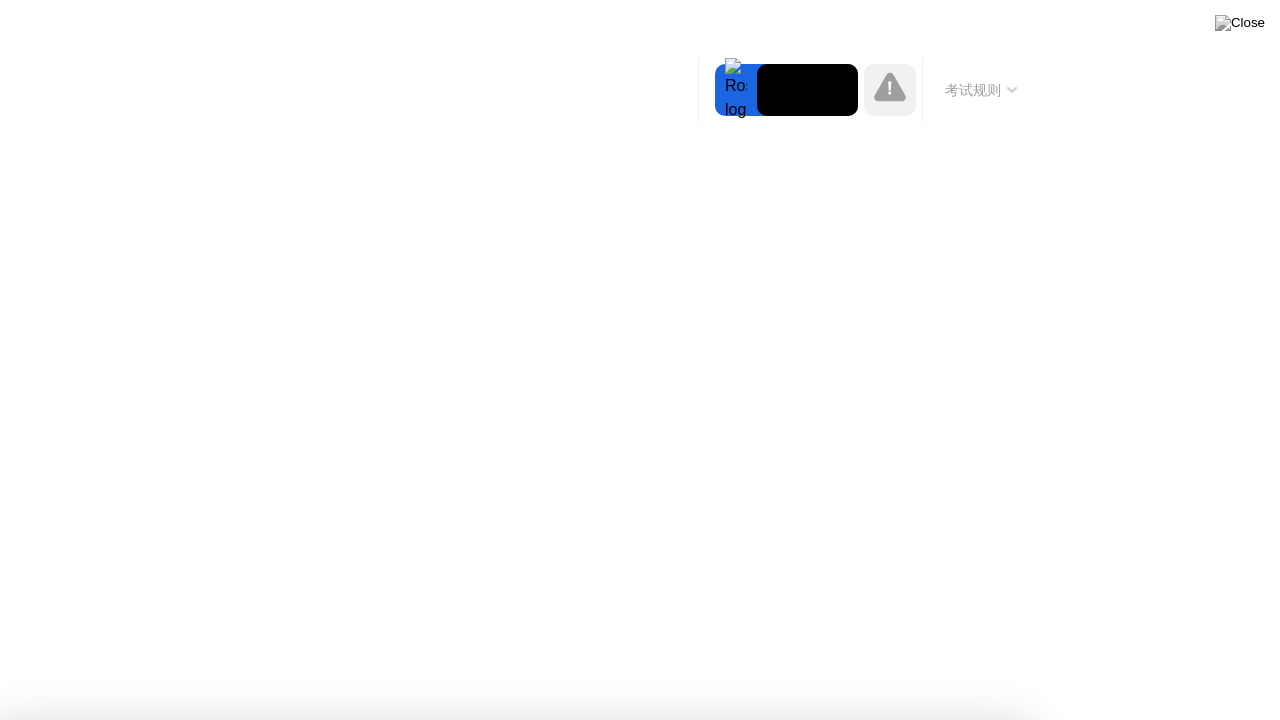 click on "是" at bounding box center (464, 832) 